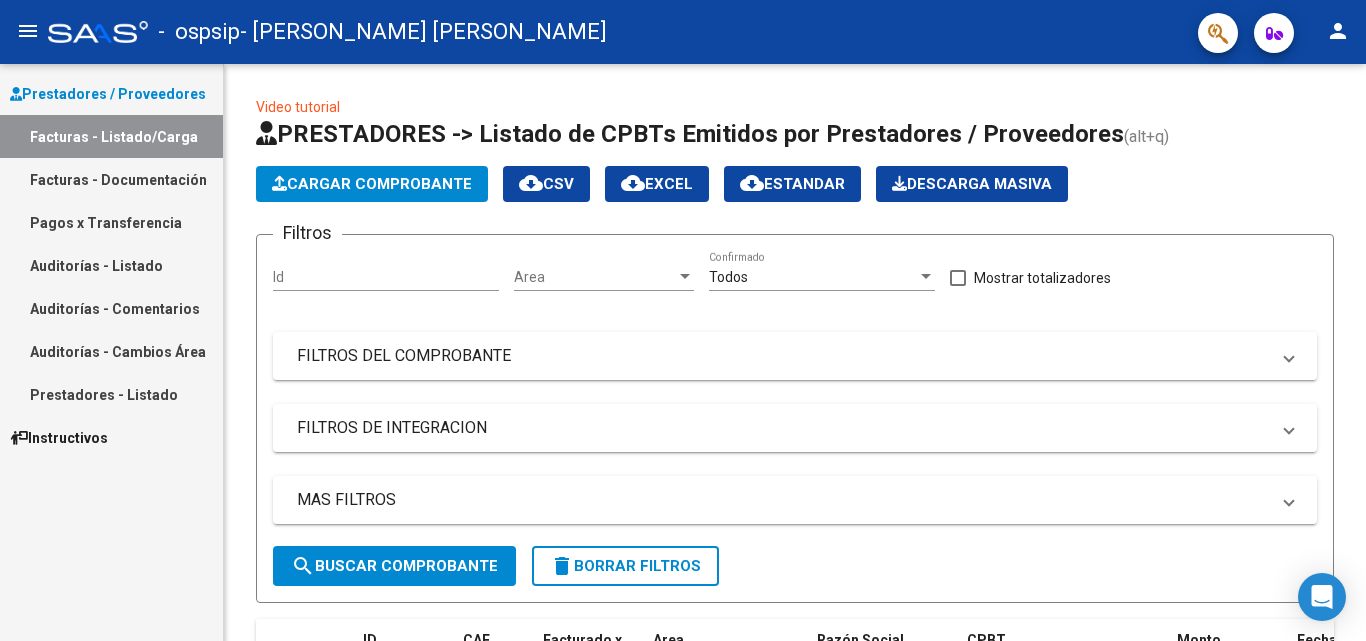 scroll, scrollTop: 0, scrollLeft: 0, axis: both 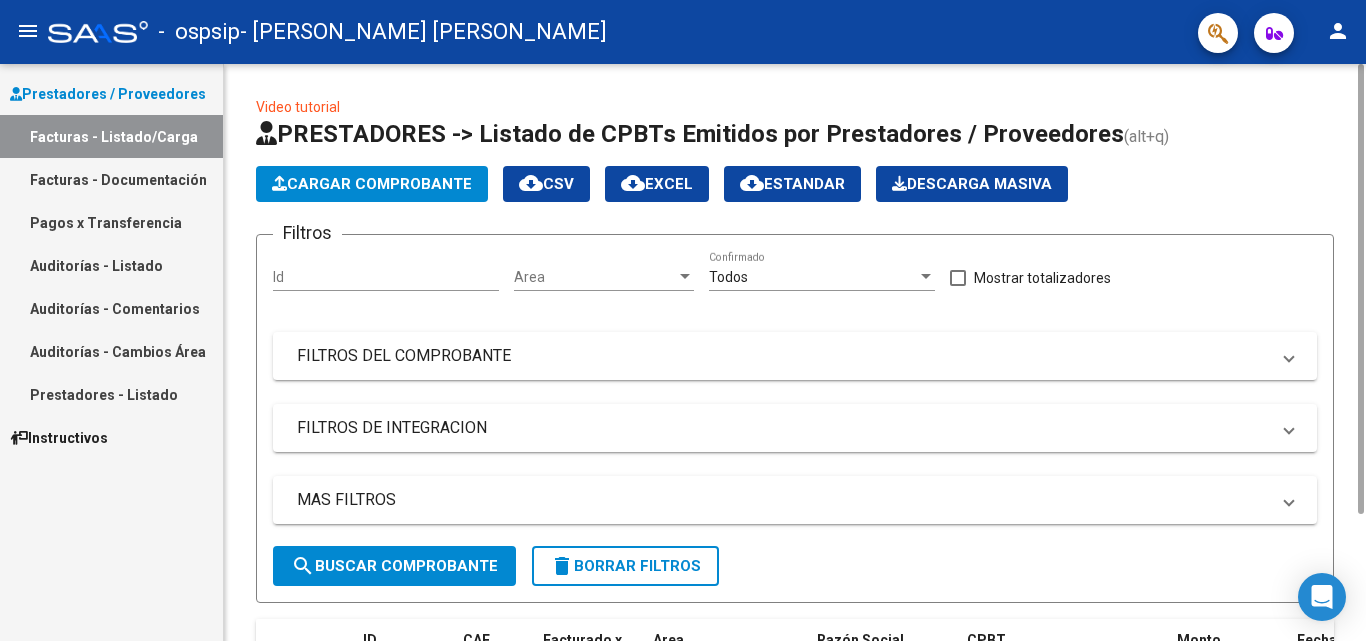 click on "Cargar Comprobante" 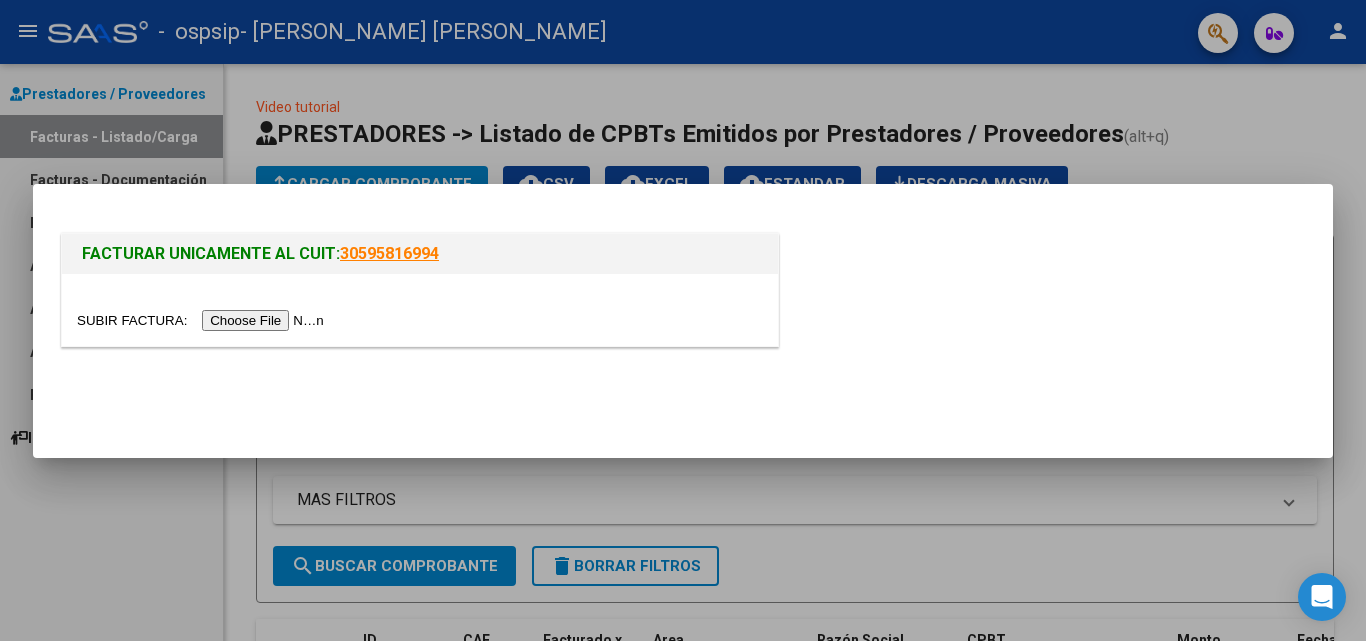 click at bounding box center (203, 320) 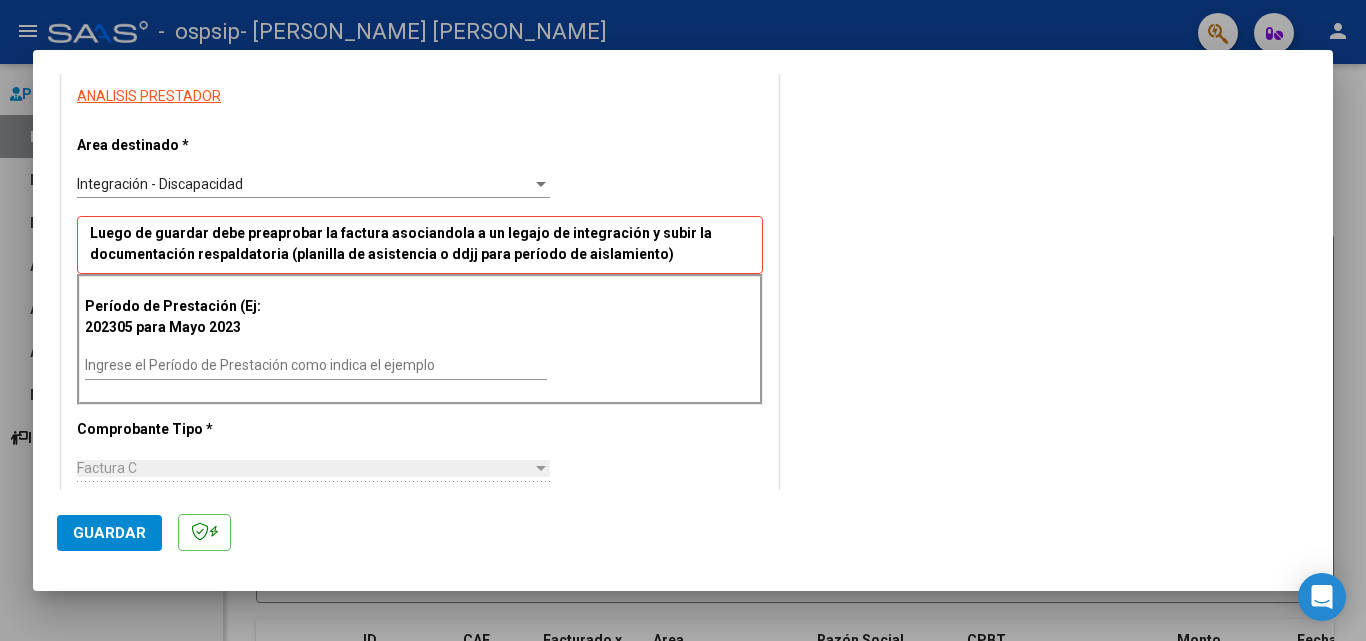 scroll, scrollTop: 389, scrollLeft: 0, axis: vertical 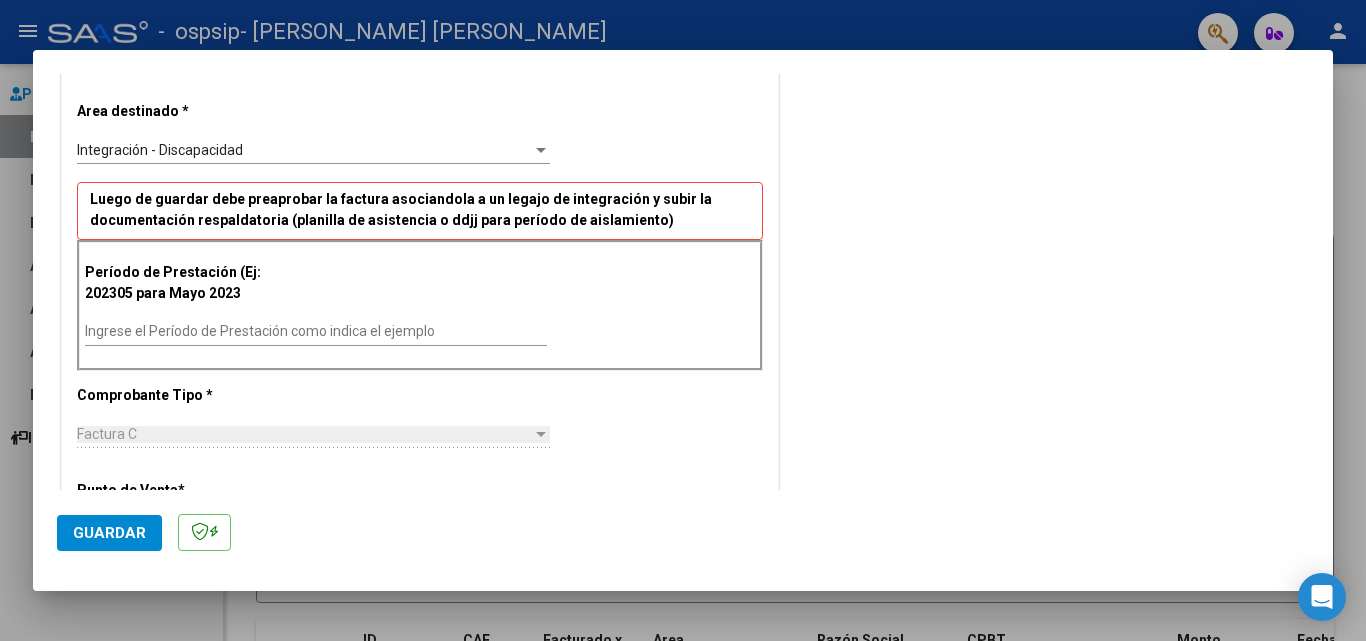click on "Ingrese el Período de Prestación como indica el ejemplo" at bounding box center [316, 332] 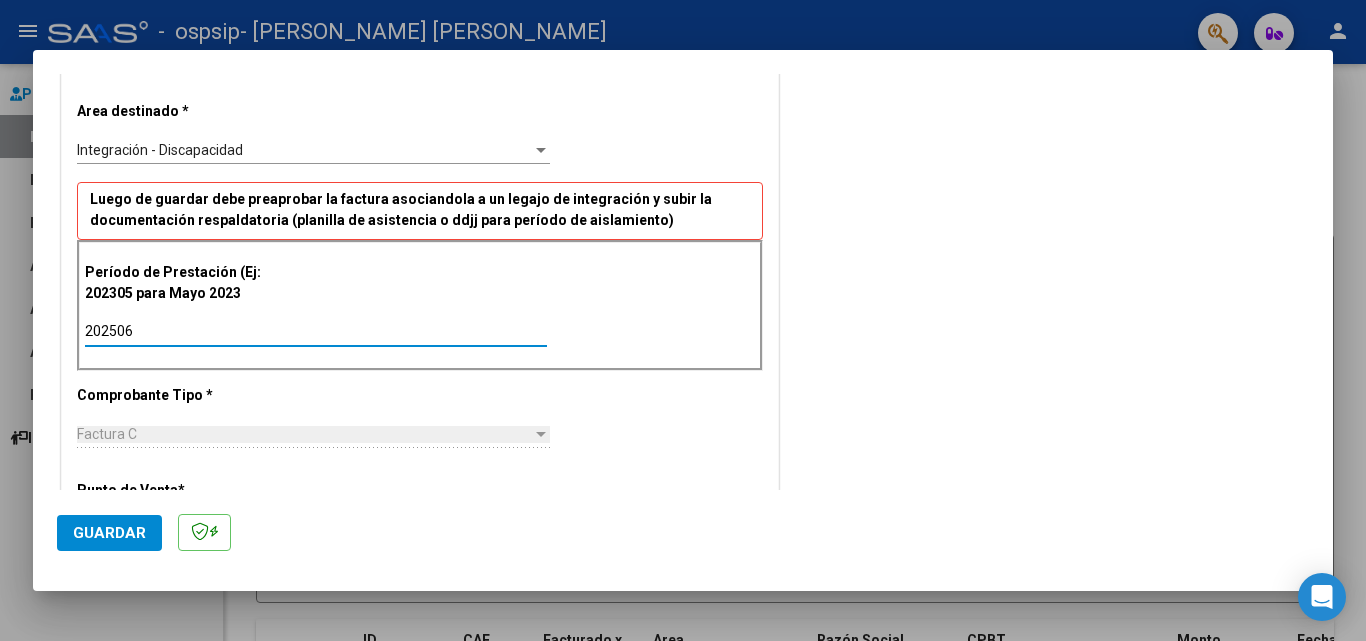 type on "202506" 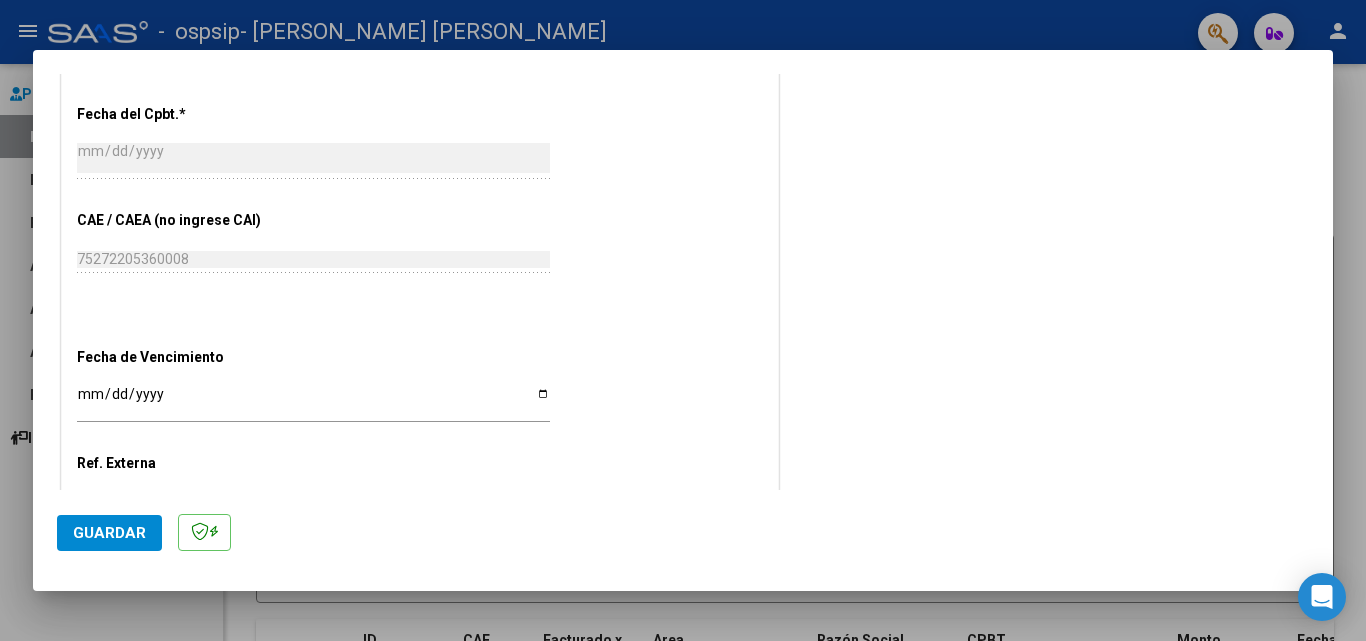 scroll, scrollTop: 1078, scrollLeft: 0, axis: vertical 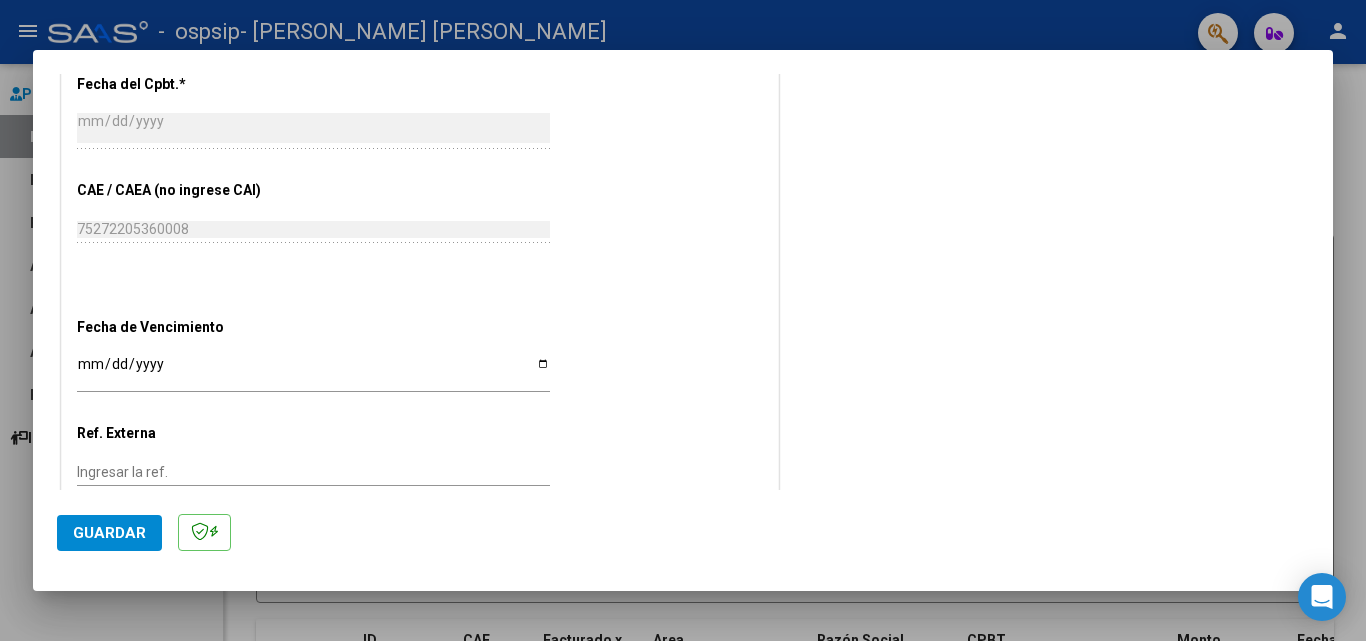 click on "Ingresar la fecha" at bounding box center (313, 371) 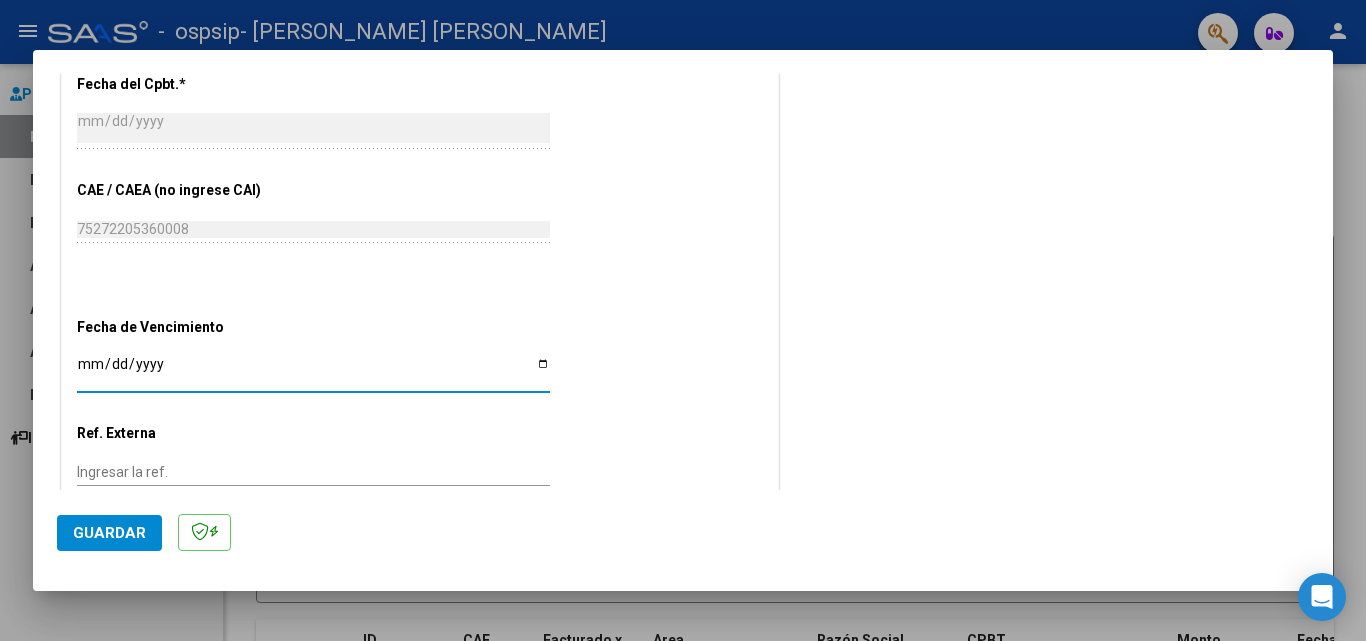 click on "Ingresar la fecha" at bounding box center [313, 371] 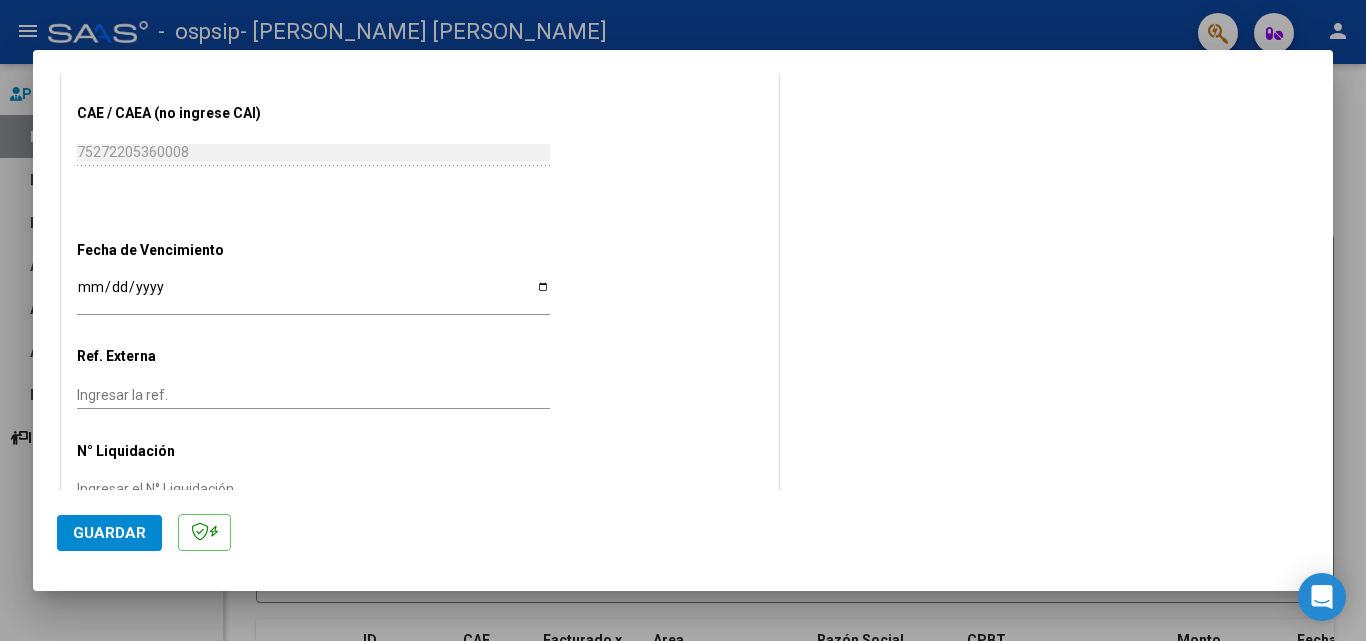 scroll, scrollTop: 1205, scrollLeft: 0, axis: vertical 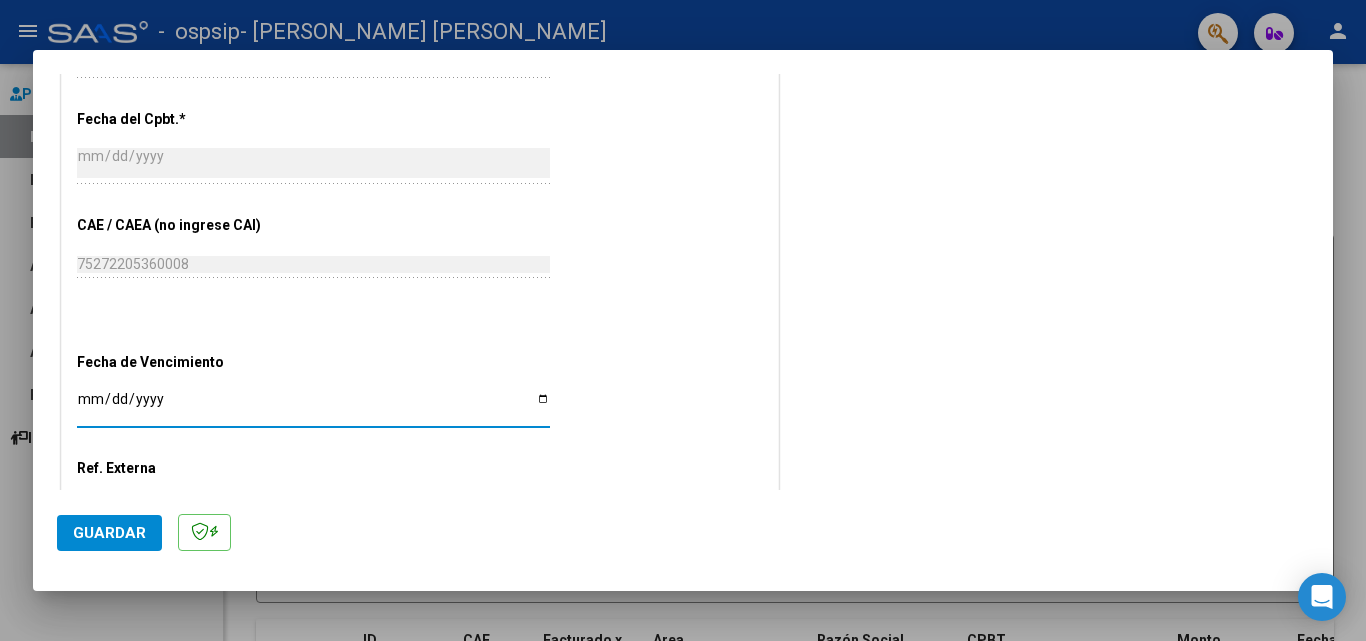 click on "[DATE]" at bounding box center [313, 406] 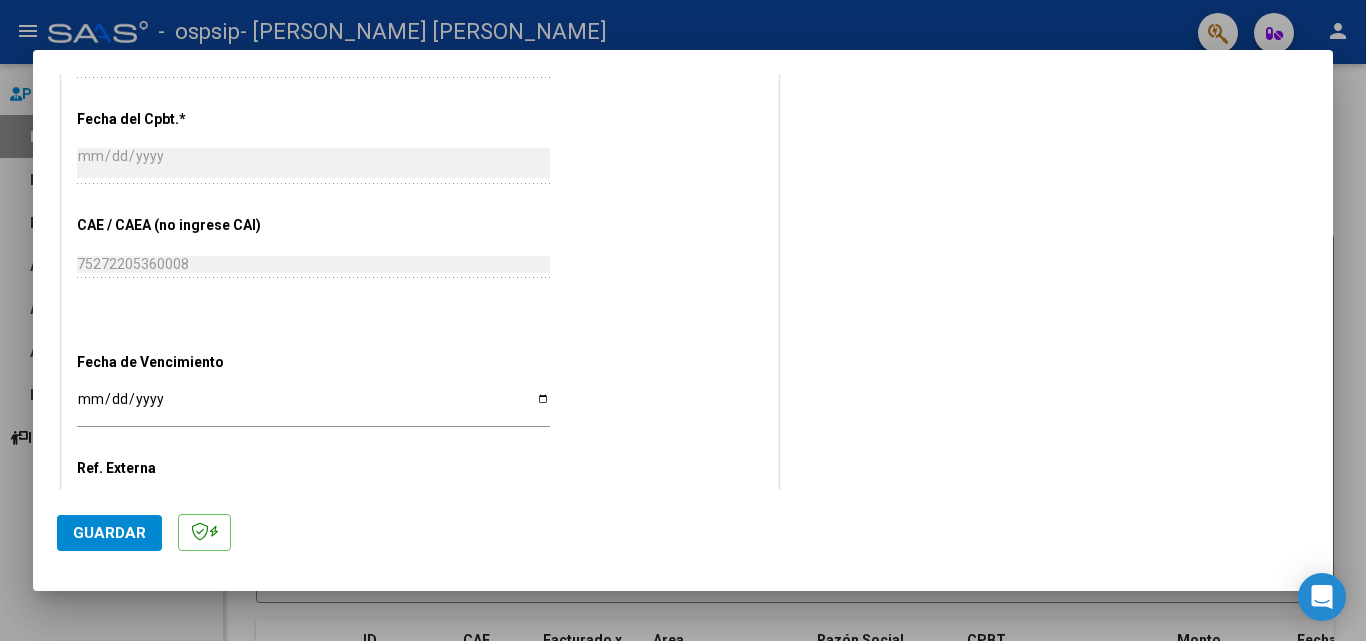 click on "CUIT  *   27-18113507-2 Ingresar CUIT  ANALISIS PRESTADOR  Area destinado * Integración - Discapacidad Seleccionar Area Luego de guardar debe preaprobar la factura asociandola a un legajo de integración y subir la documentación respaldatoria (planilla de asistencia o ddjj para período de aislamiento)  Período de Prestación (Ej: 202305 para [DATE]    202506 Ingrese el Período de Prestación como indica el ejemplo   Comprobante Tipo * Factura C Seleccionar Tipo Punto de Venta  *   2 Ingresar el Nro.  Número  *   1012 Ingresar el Nro.  Monto  *   $ 98.964,88 Ingresar el monto  [GEOGRAPHIC_DATA].  *   [DATE] Ingresar la fecha  CAE / CAEA (no ingrese CAI)    75272205360008 Ingresar el CAE o CAEA (no ingrese CAI)  Fecha de Vencimiento    [DATE] Ingresar la fecha  Ref. Externa    Ingresar la ref.  N° Liquidación    Ingresar el N° Liquidación" at bounding box center (420, -39) 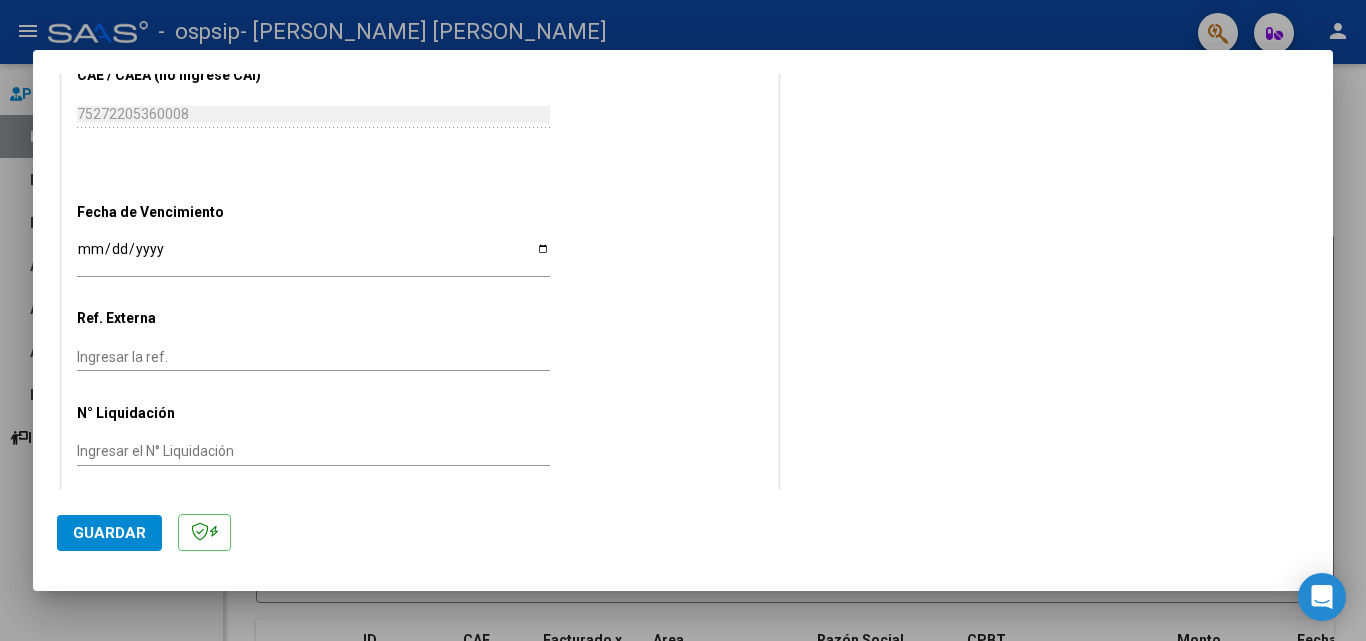 scroll, scrollTop: 1205, scrollLeft: 0, axis: vertical 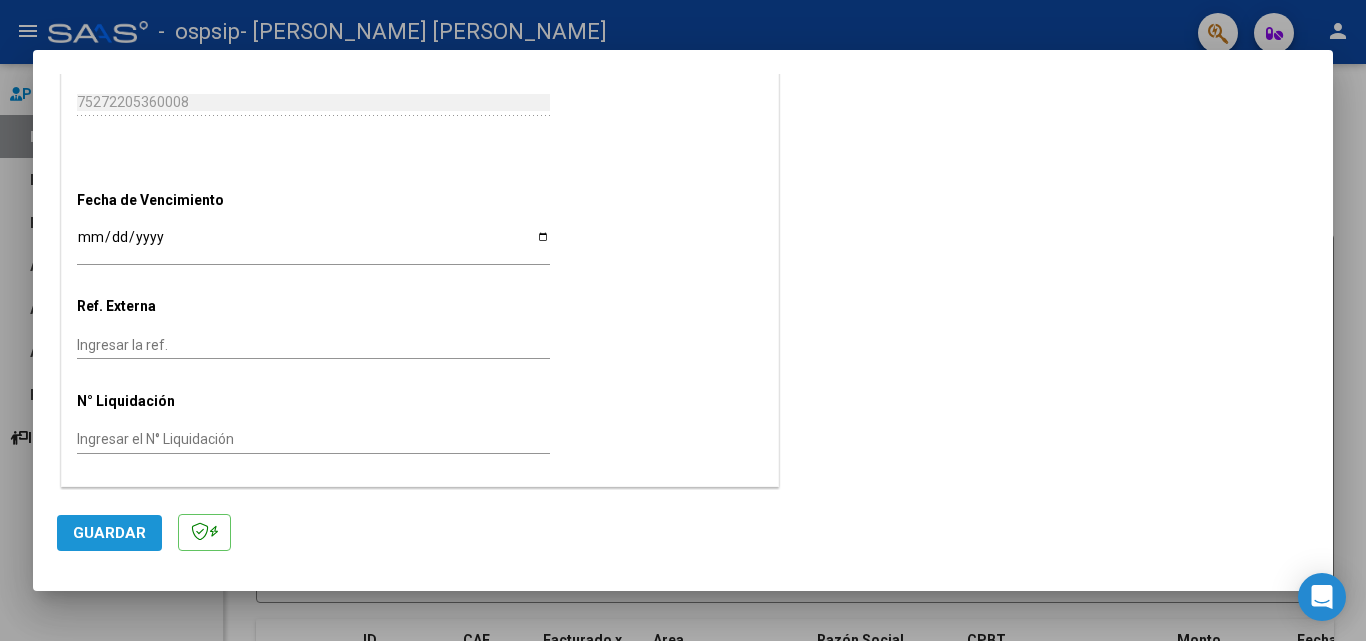 click on "Guardar" 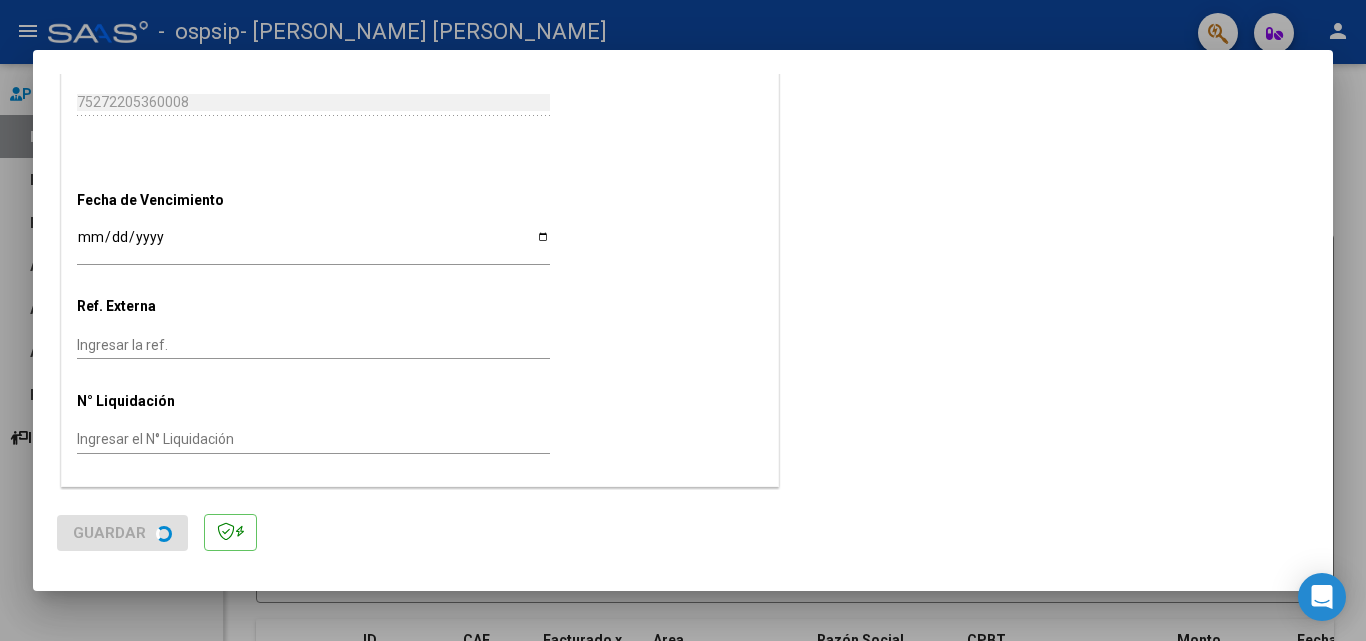 scroll, scrollTop: 0, scrollLeft: 0, axis: both 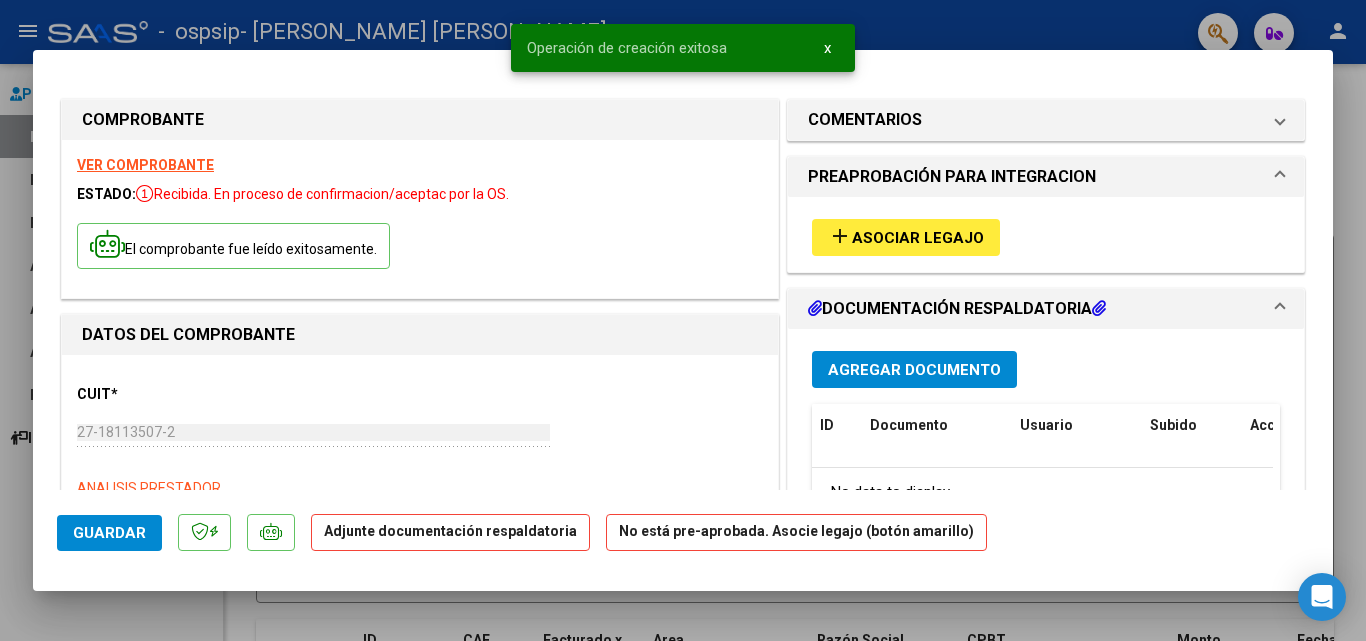 click on "Asociar Legajo" at bounding box center [918, 238] 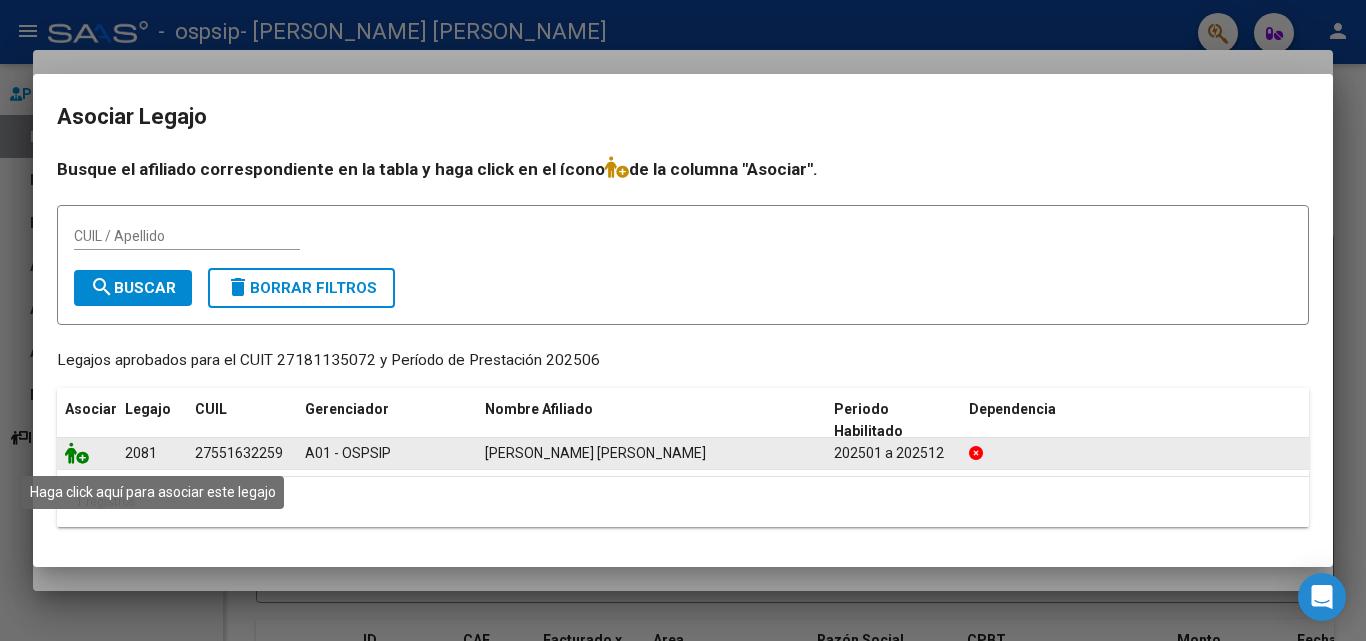 click 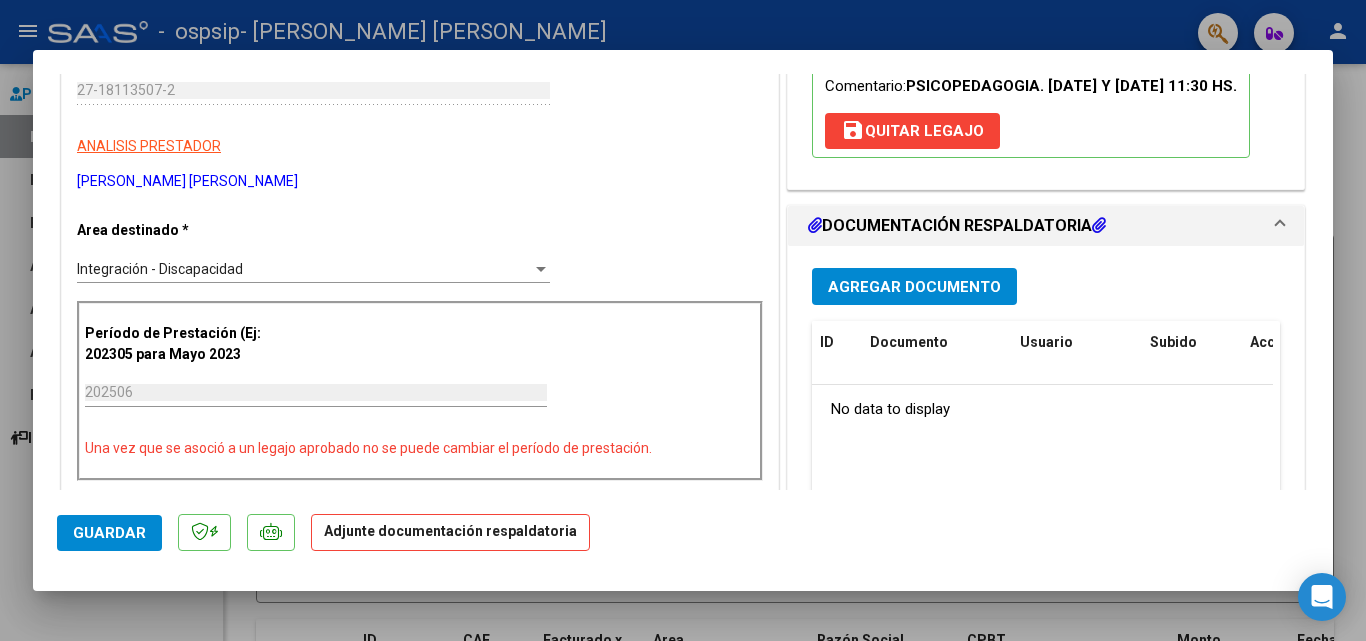scroll, scrollTop: 346, scrollLeft: 0, axis: vertical 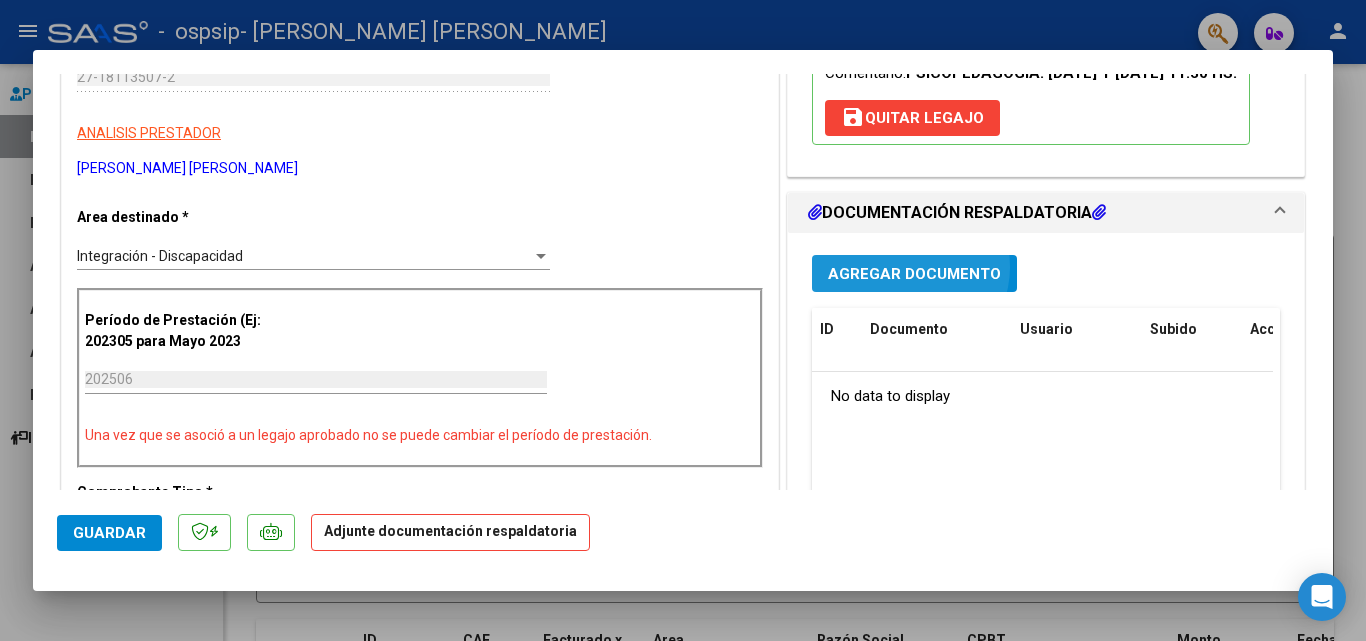 click on "Agregar Documento" at bounding box center [914, 274] 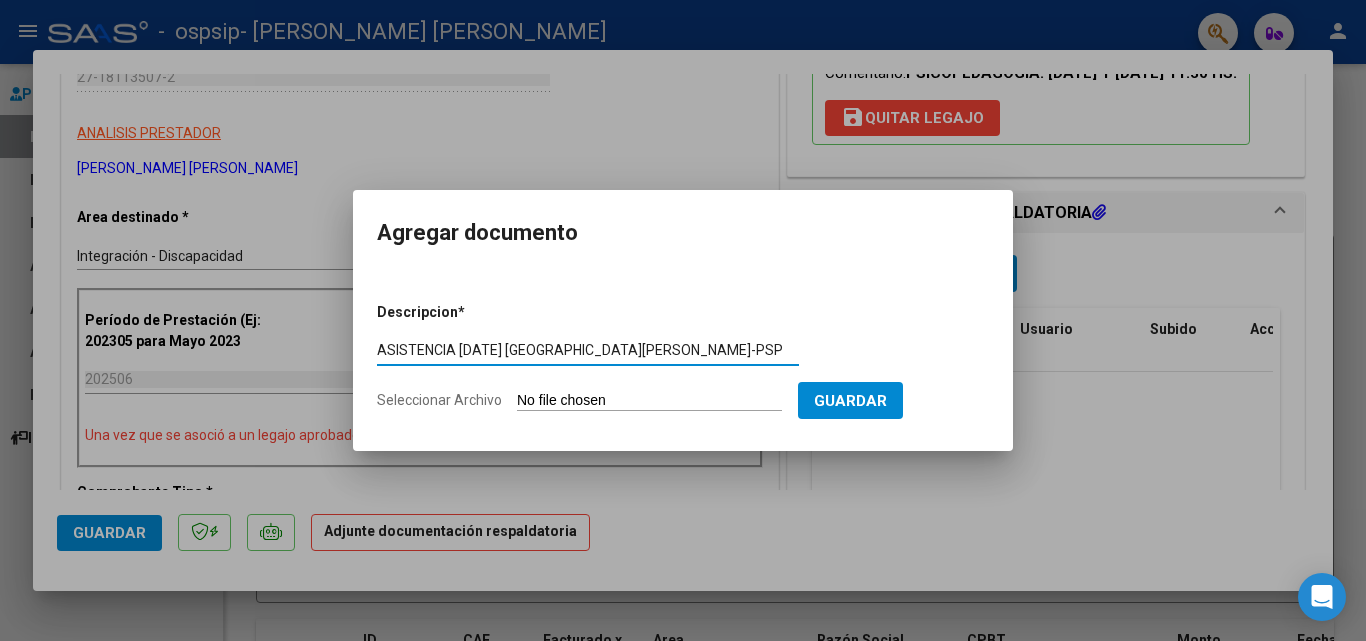 type on "ASISTENCIA [DATE] [GEOGRAPHIC_DATA][PERSON_NAME]-PSP" 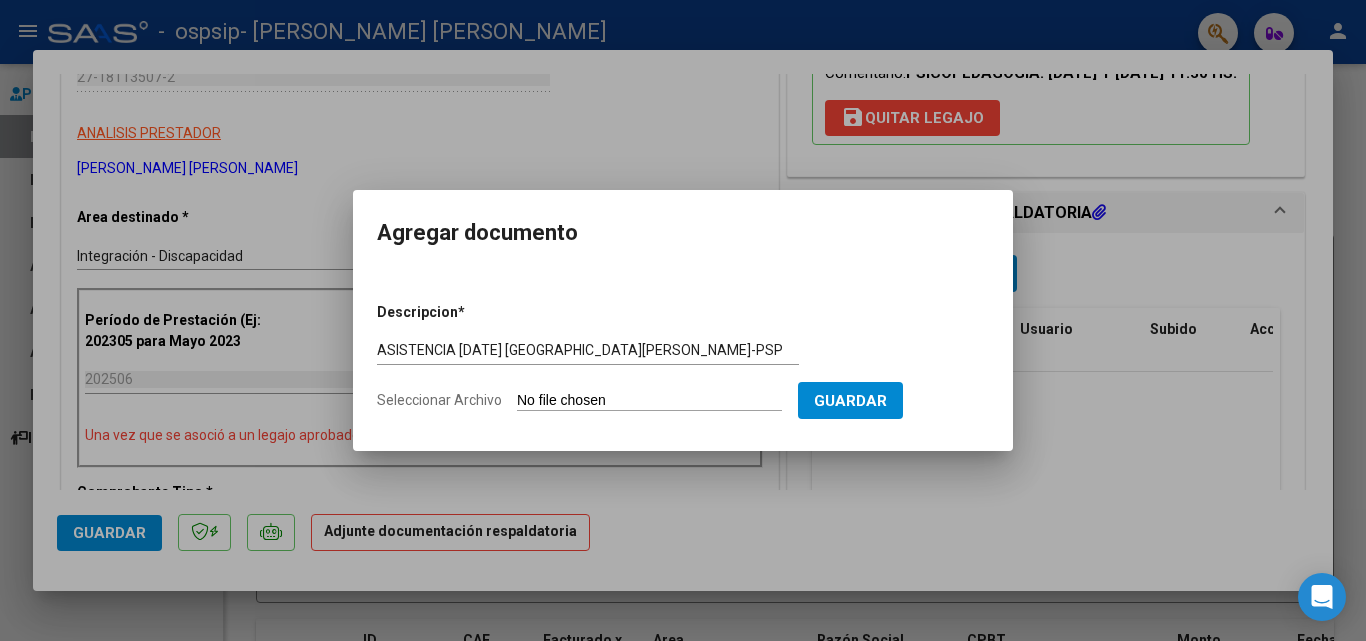 click on "Seleccionar Archivo" at bounding box center (649, 401) 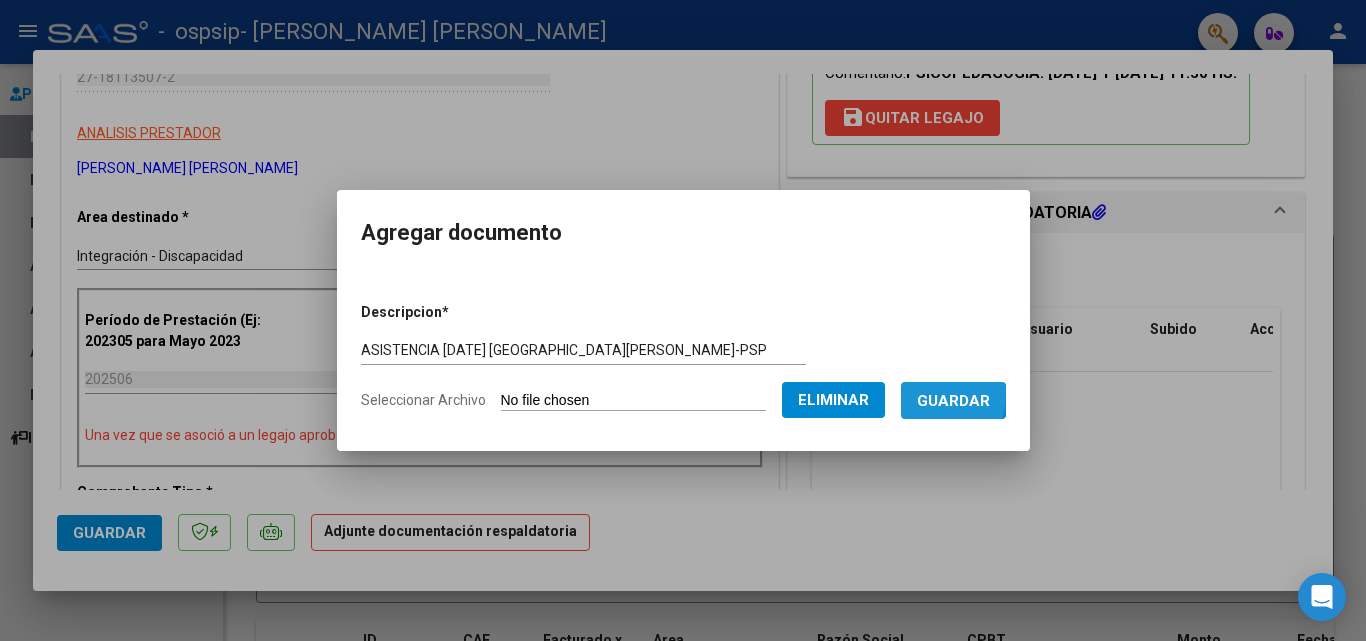 click on "Guardar" at bounding box center (953, 401) 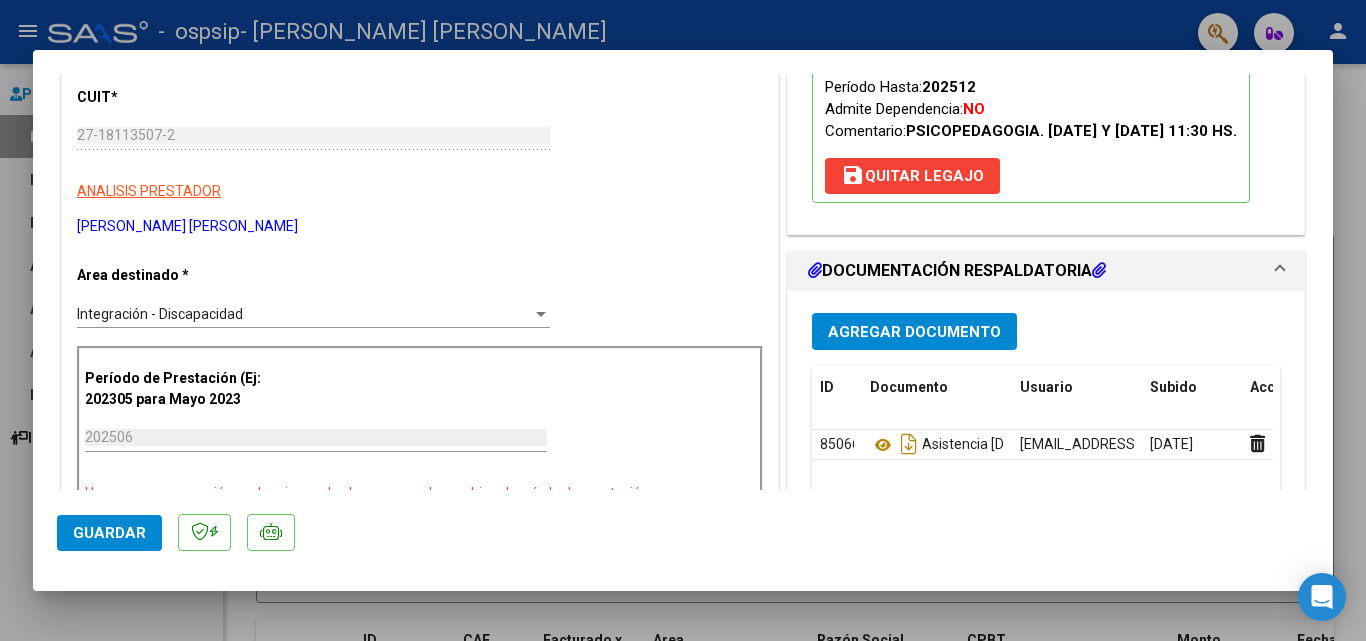 scroll, scrollTop: 293, scrollLeft: 0, axis: vertical 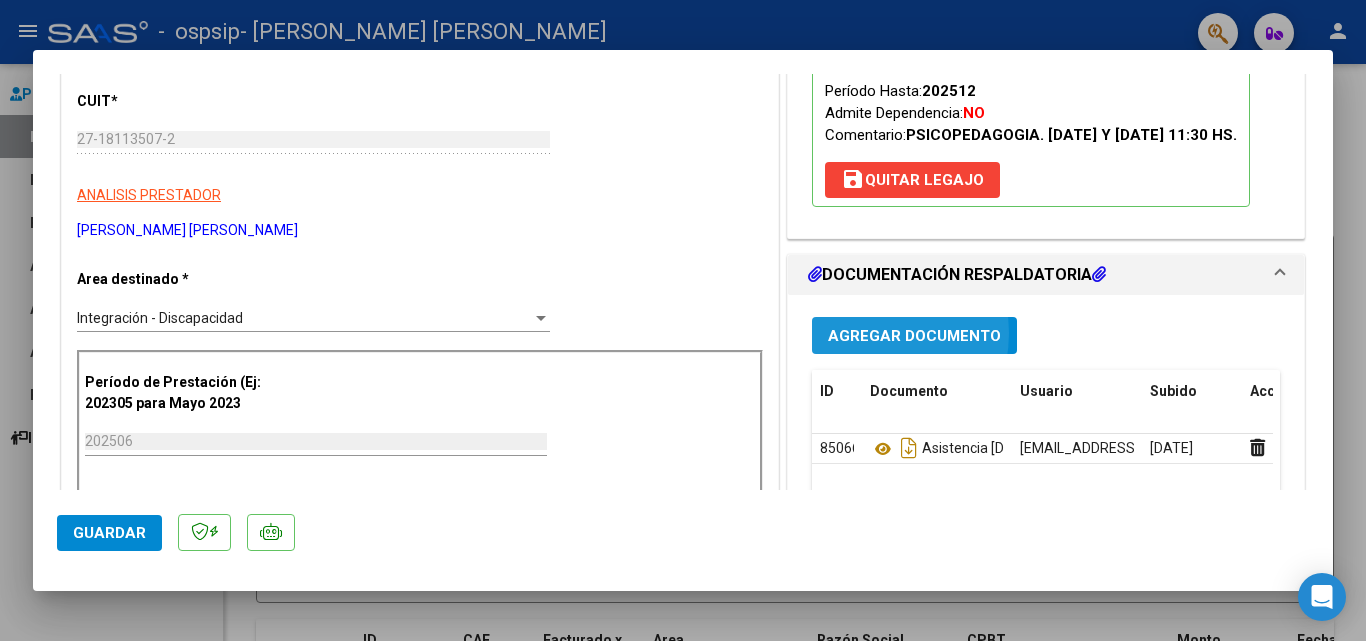 click on "Agregar Documento" at bounding box center [914, 336] 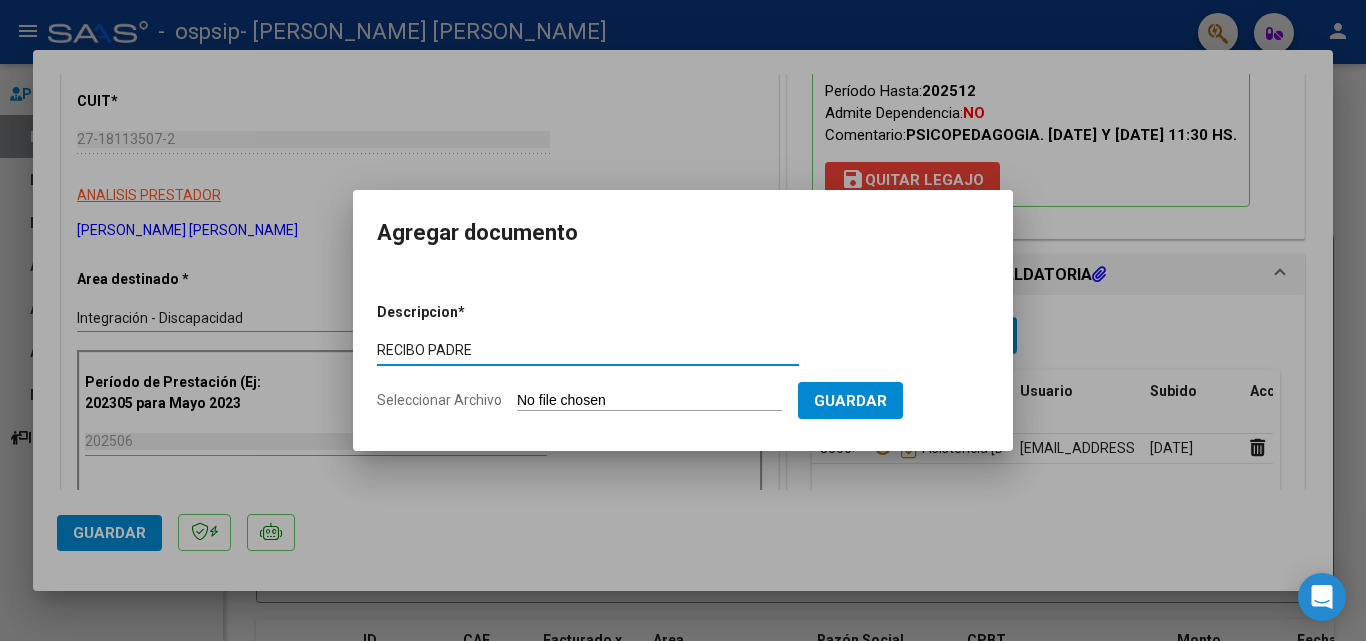 type on "RECIBO PADRE" 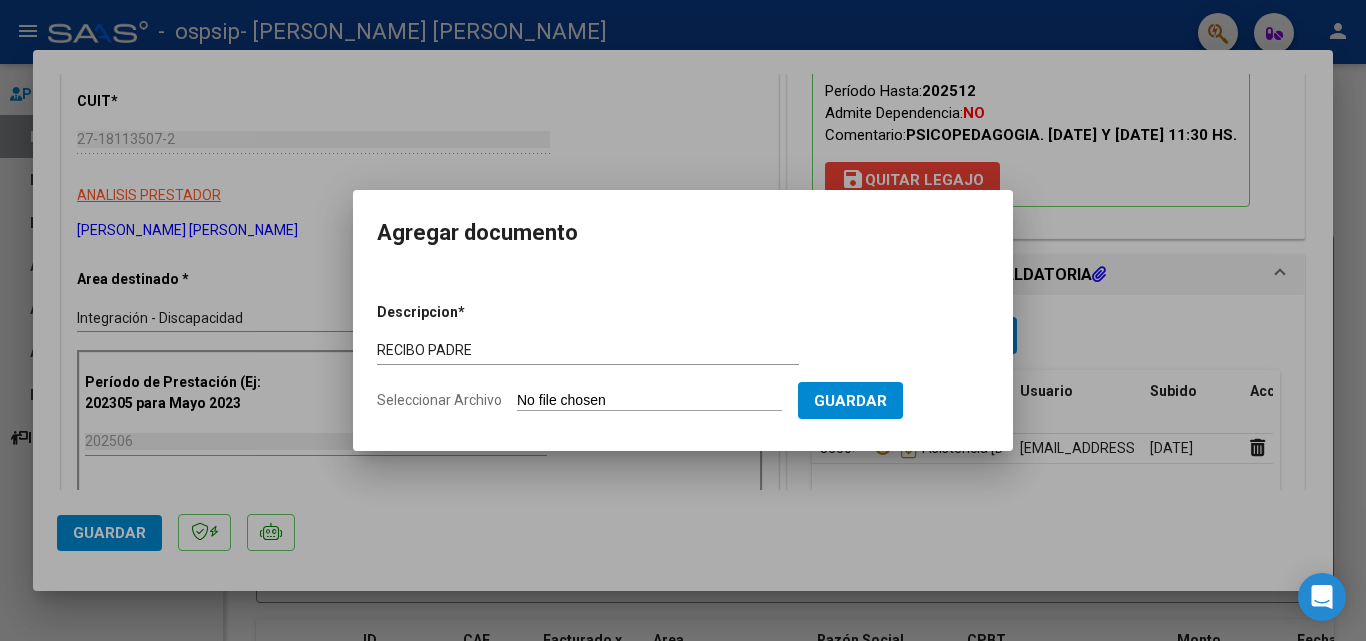 click on "Seleccionar Archivo" at bounding box center (649, 401) 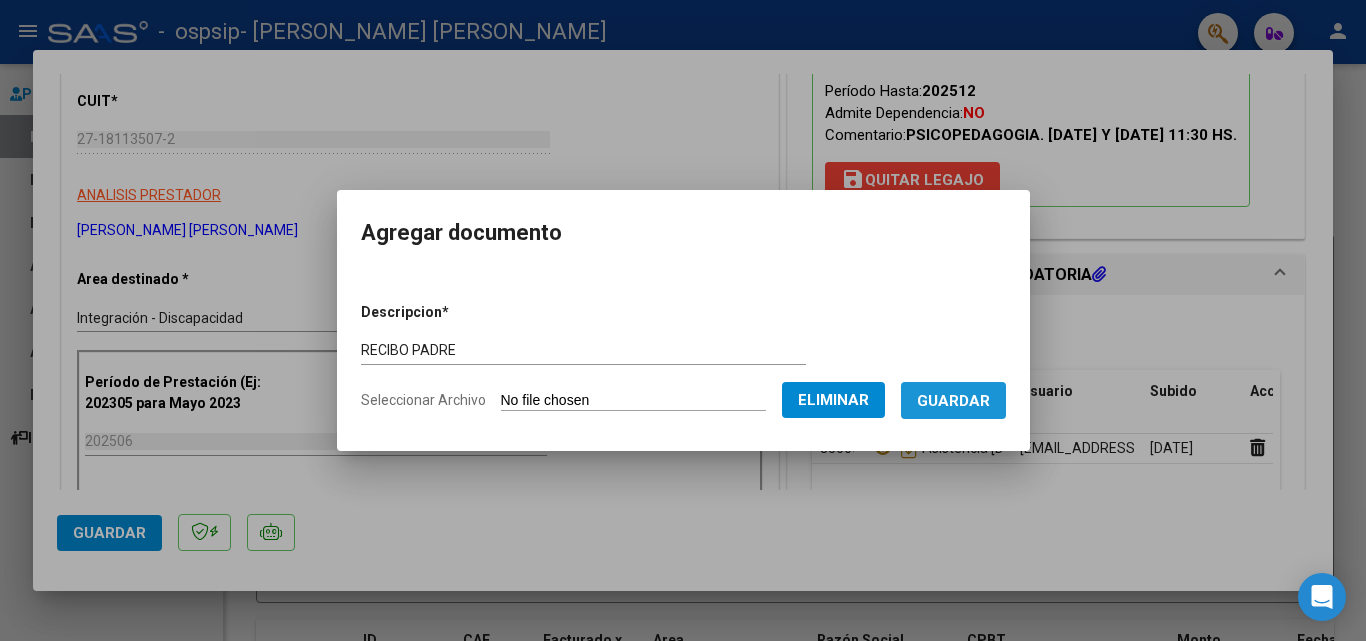 click on "Guardar" at bounding box center (953, 401) 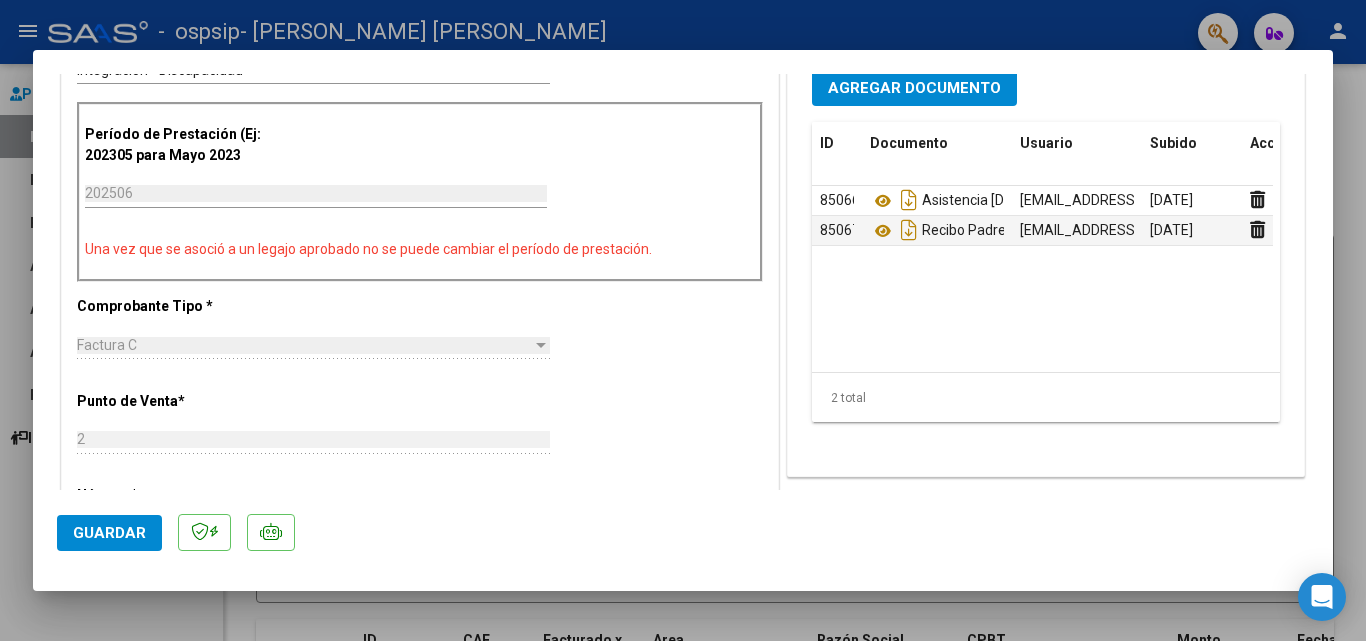 scroll, scrollTop: 0, scrollLeft: 0, axis: both 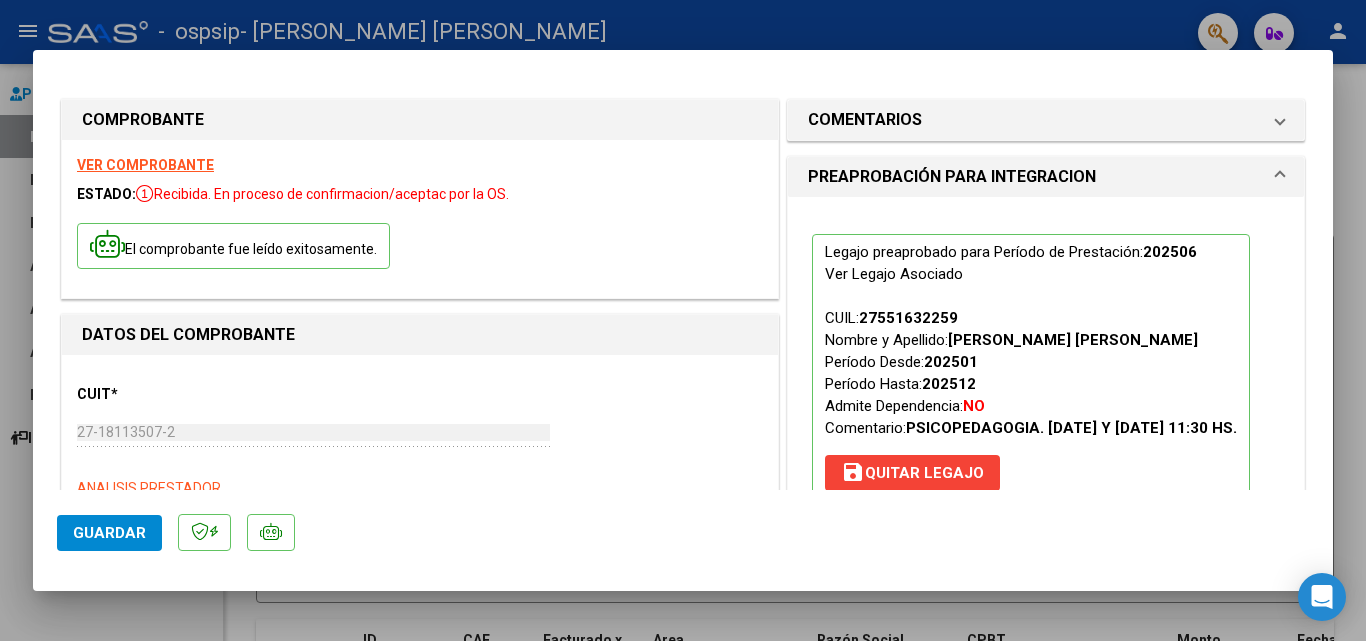 click at bounding box center [683, 320] 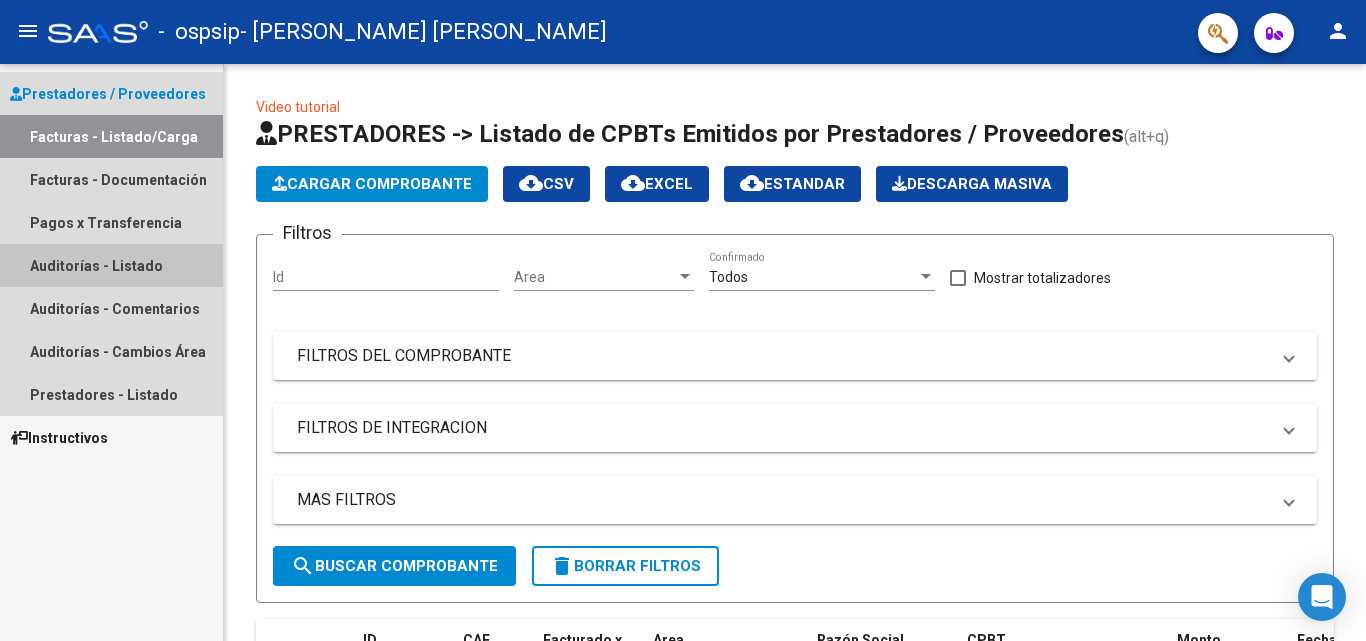 click on "Auditorías - Listado" at bounding box center [111, 265] 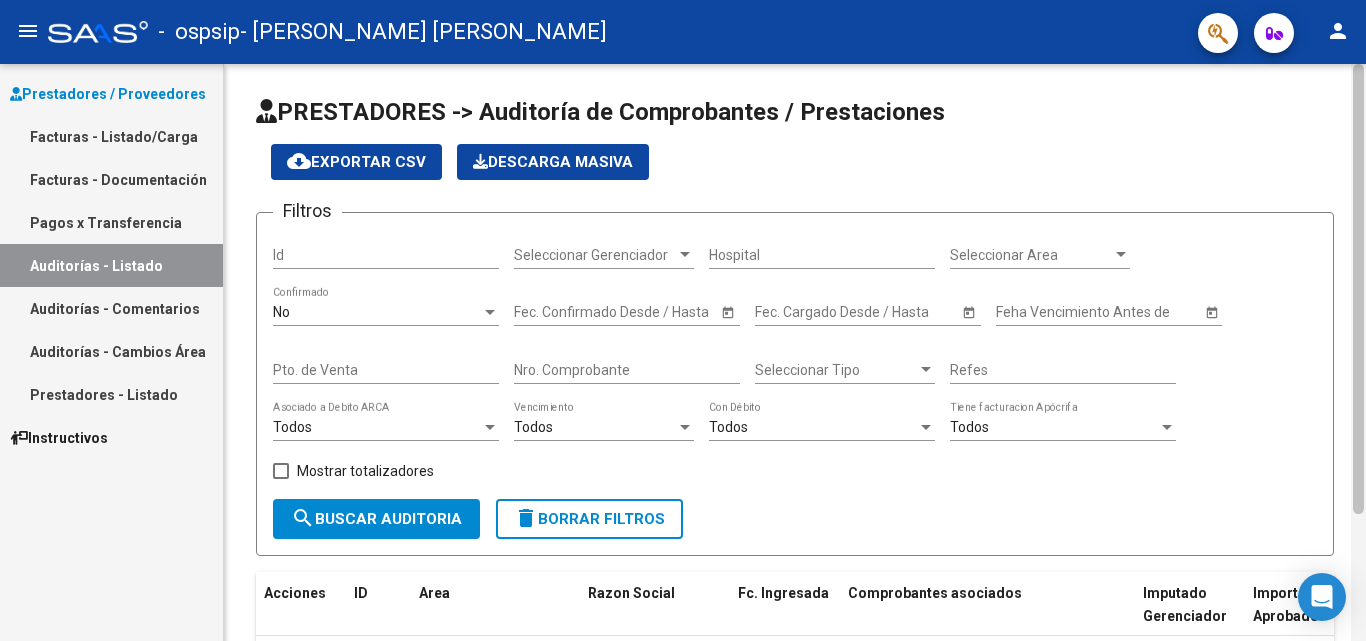 scroll, scrollTop: 160, scrollLeft: 0, axis: vertical 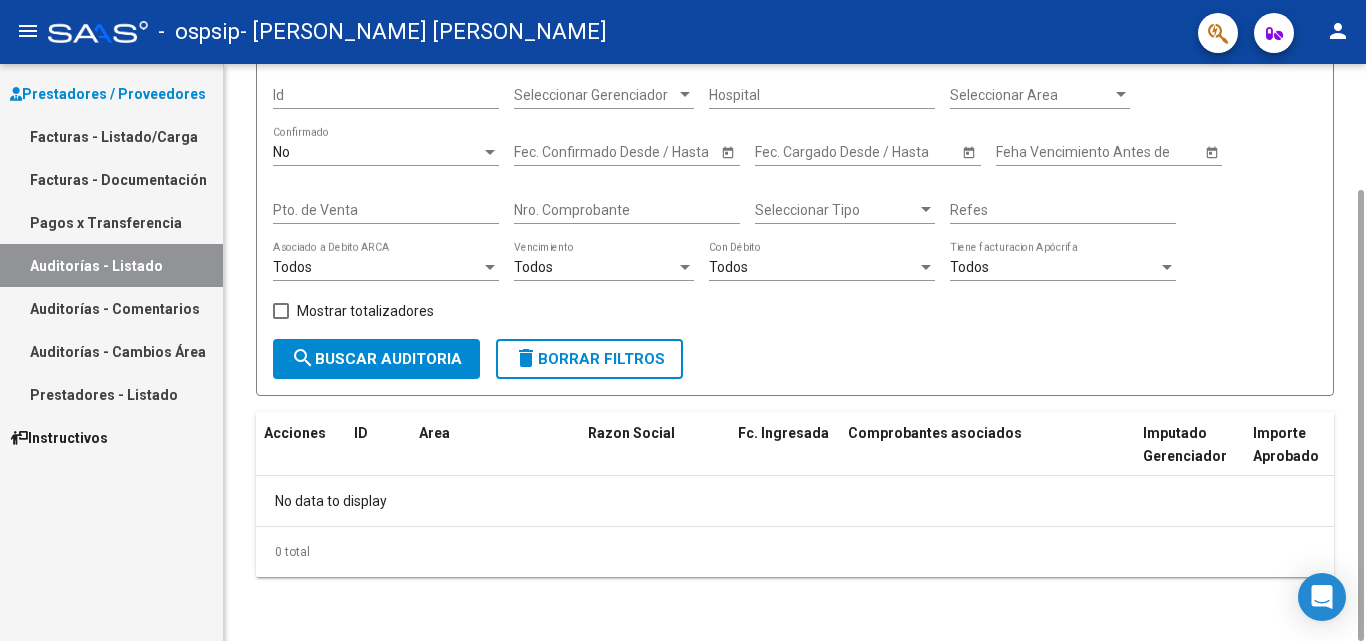 drag, startPoint x: 1365, startPoint y: 320, endPoint x: 1333, endPoint y: 243, distance: 83.38465 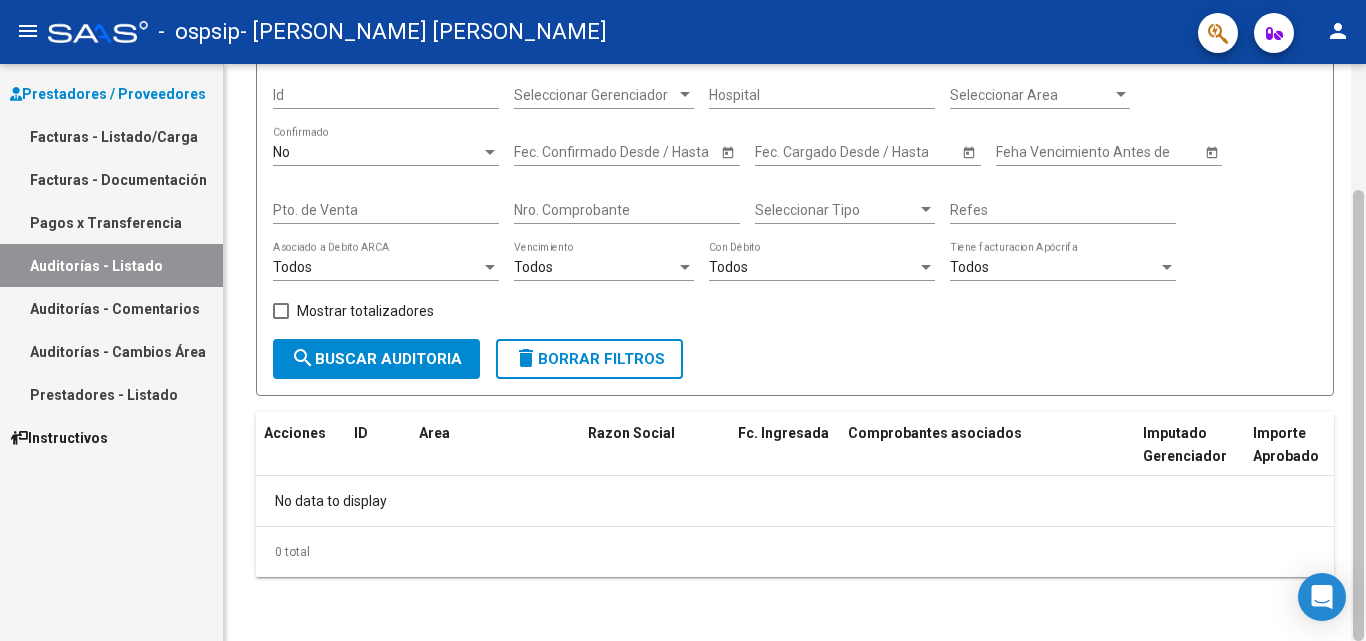 drag, startPoint x: 1364, startPoint y: 291, endPoint x: 1362, endPoint y: 180, distance: 111.01801 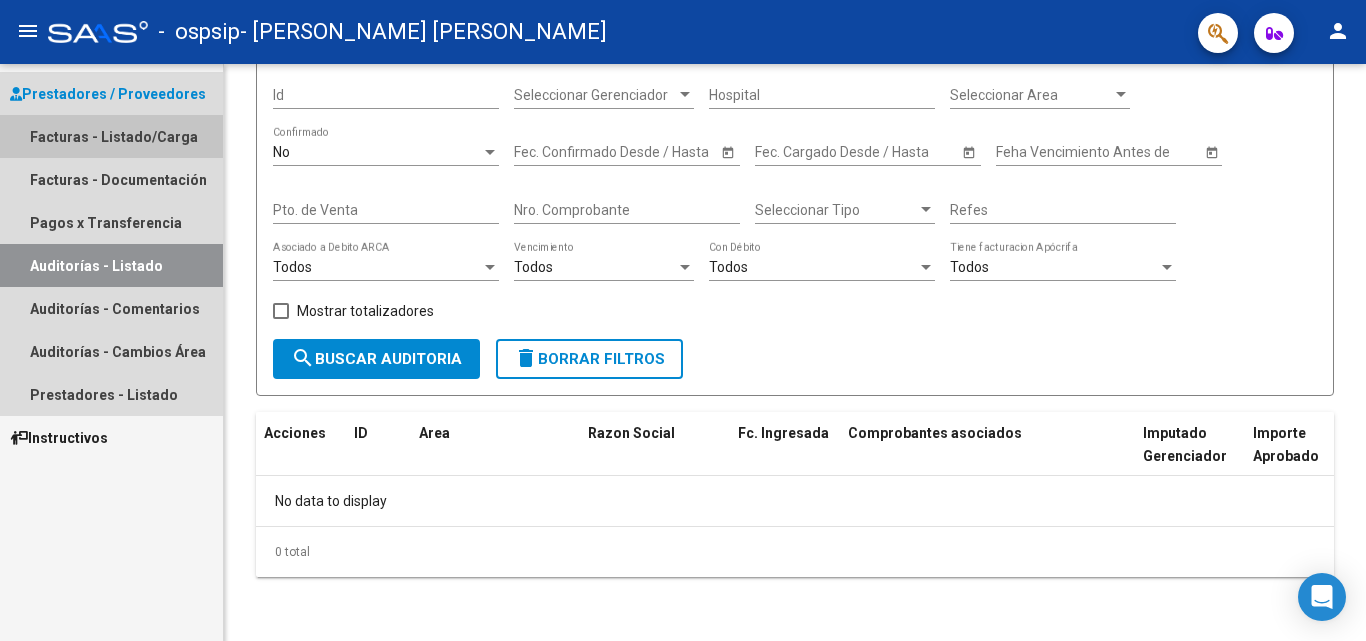 click on "Facturas - Listado/Carga" at bounding box center [111, 136] 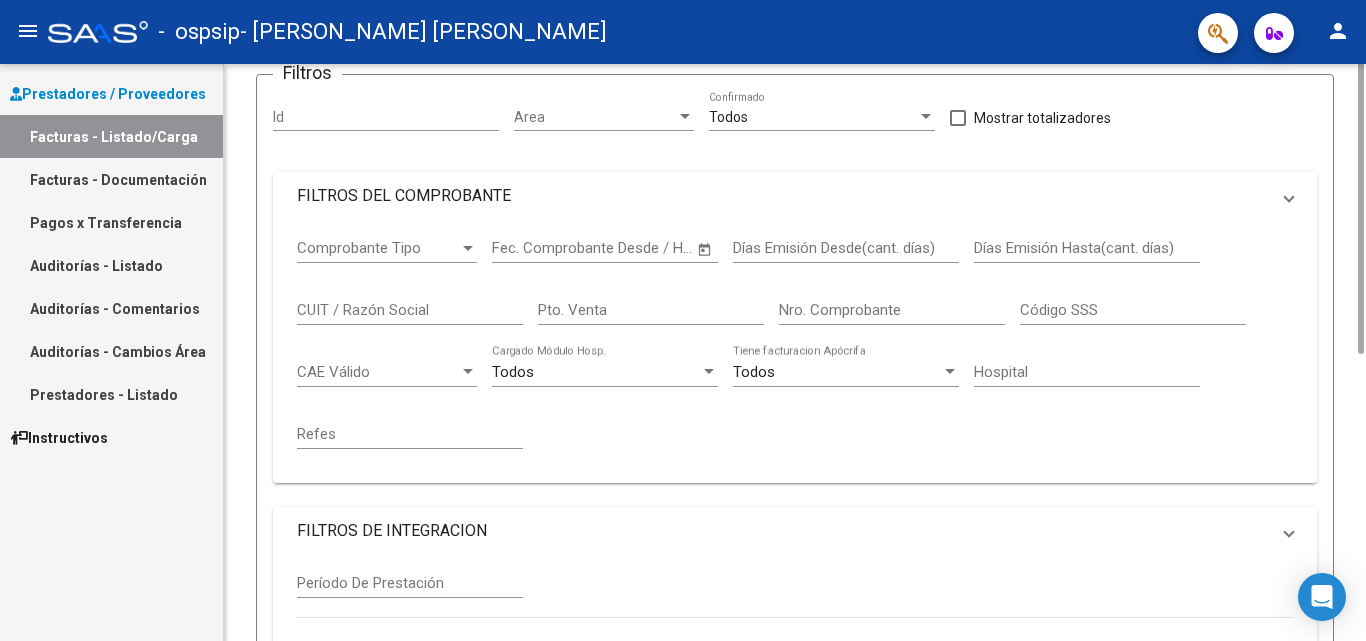 scroll, scrollTop: 0, scrollLeft: 0, axis: both 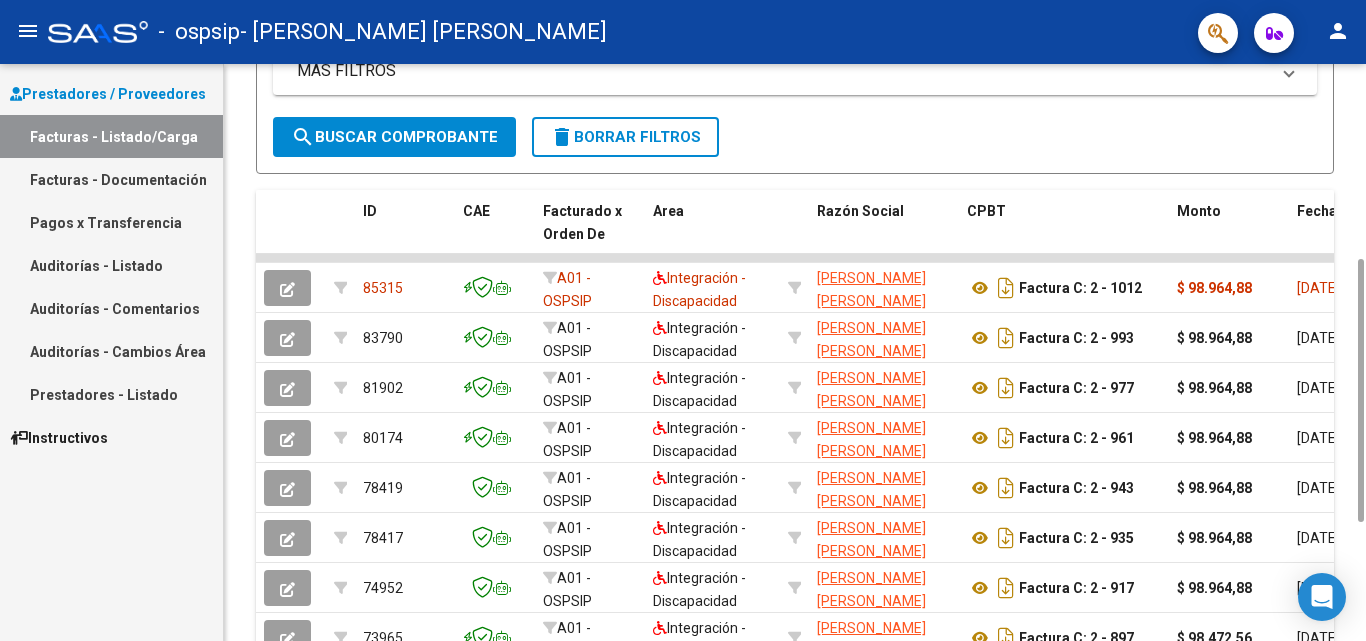 drag, startPoint x: 1365, startPoint y: 440, endPoint x: 1365, endPoint y: 680, distance: 240 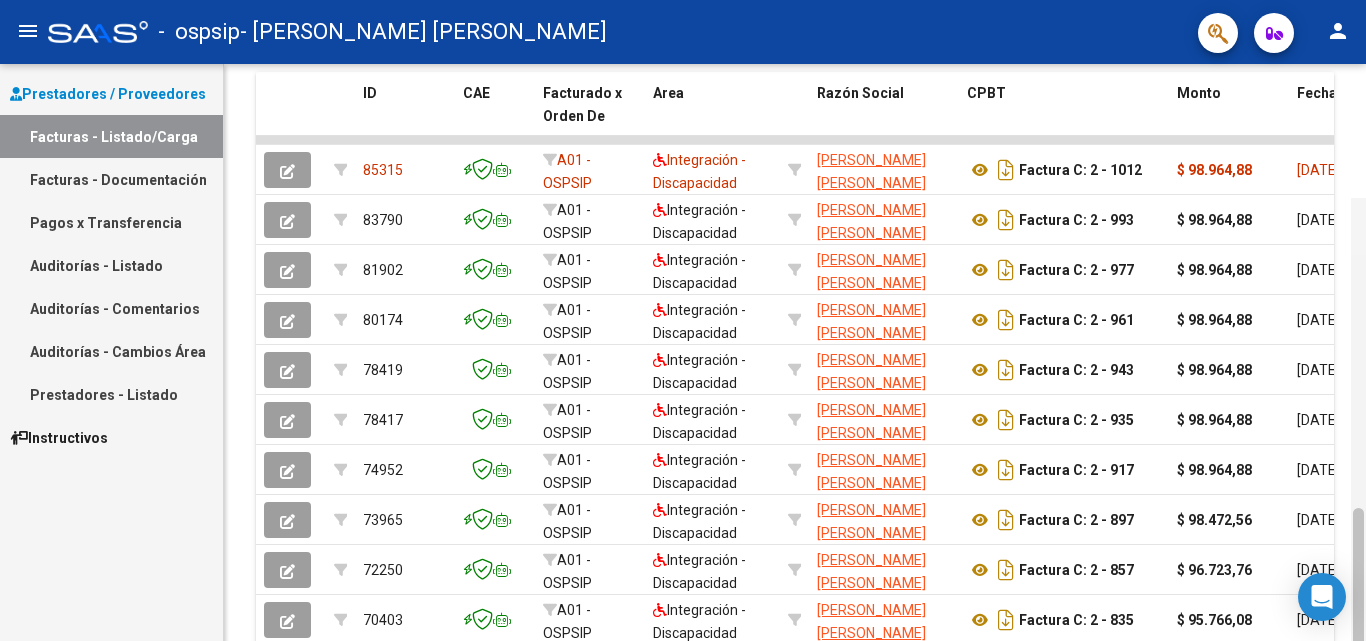 scroll, scrollTop: 688, scrollLeft: 0, axis: vertical 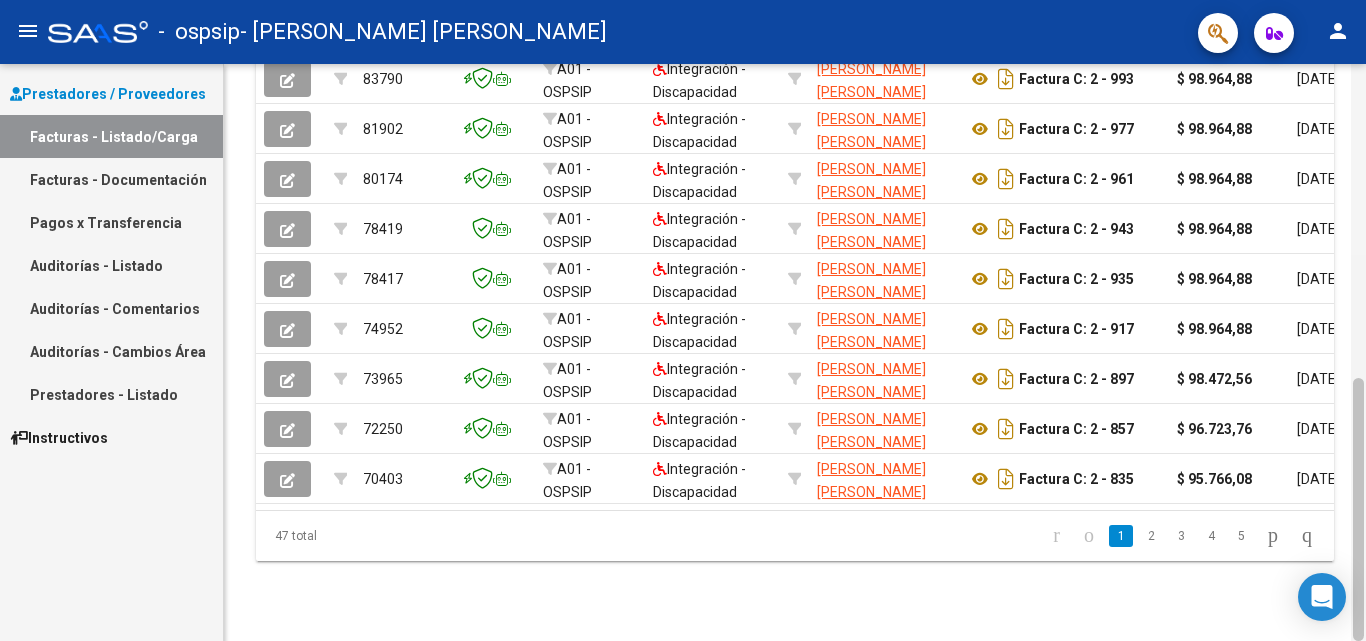 drag, startPoint x: 1363, startPoint y: 462, endPoint x: 1365, endPoint y: 598, distance: 136.01471 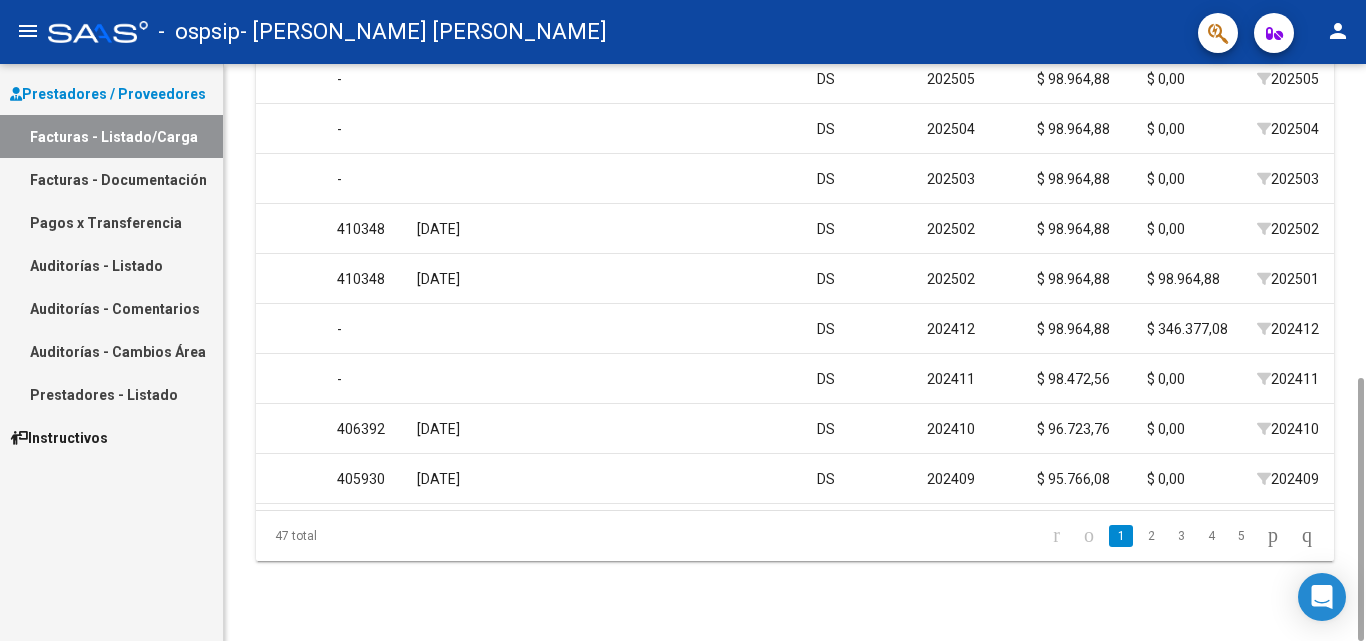 scroll, scrollTop: 0, scrollLeft: 1860, axis: horizontal 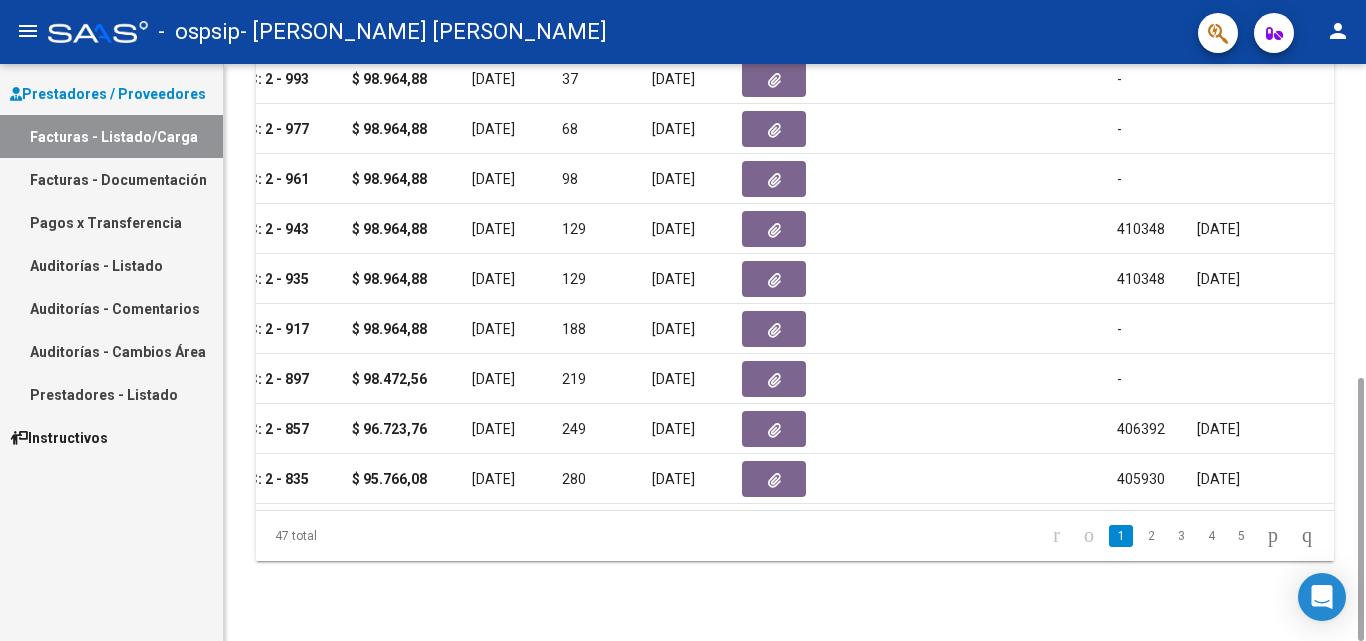drag, startPoint x: 708, startPoint y: 595, endPoint x: 665, endPoint y: 596, distance: 43.011627 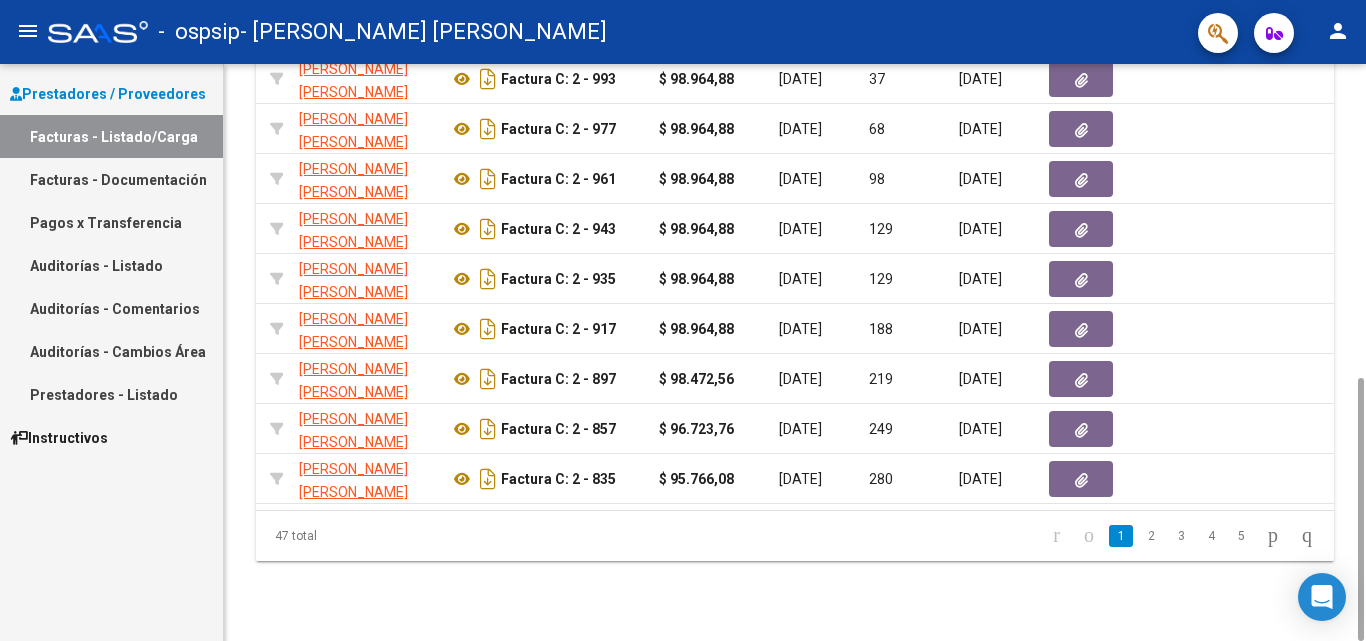 scroll, scrollTop: 0, scrollLeft: 522, axis: horizontal 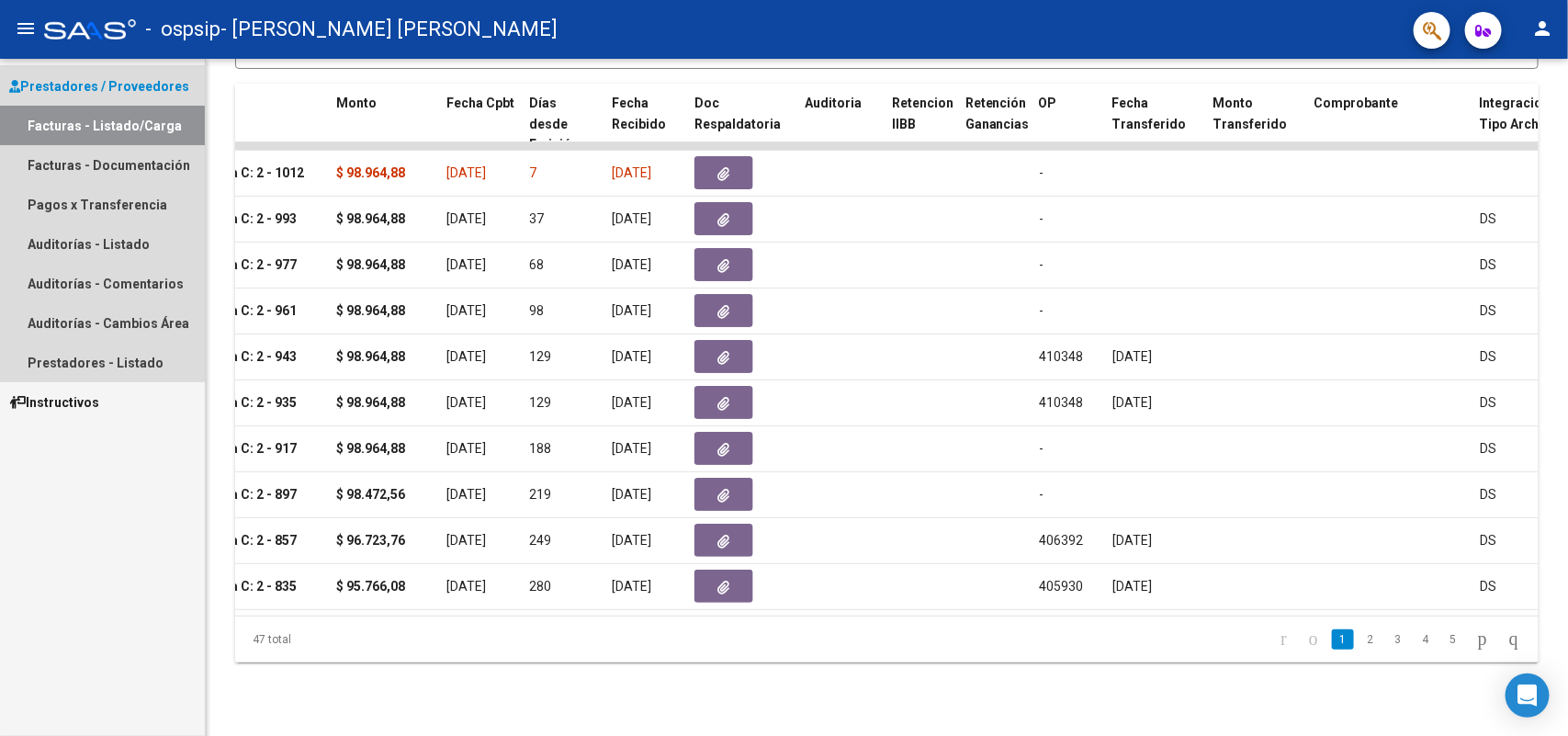 click on "Prestadores / Proveedores" at bounding box center (99, 86) 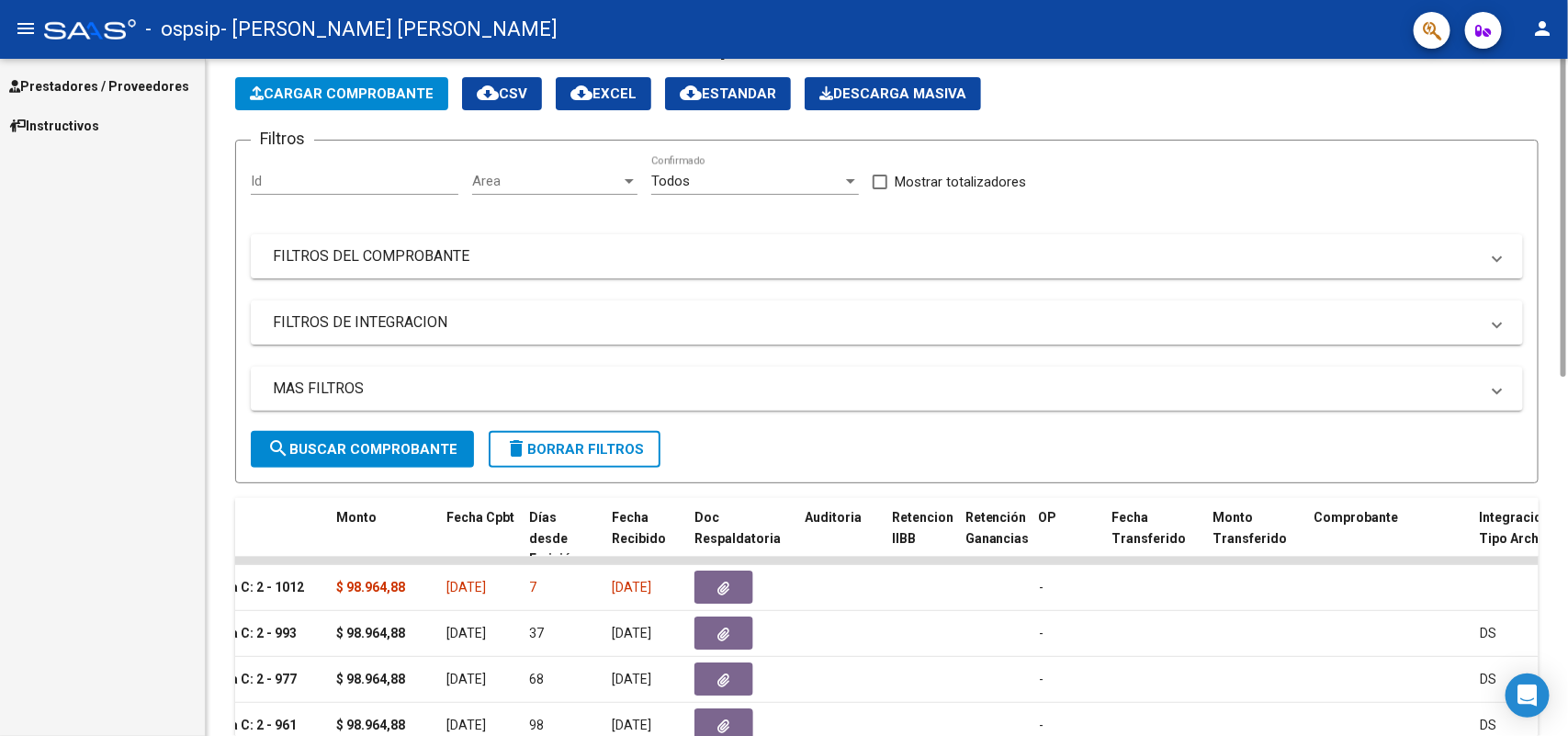 scroll, scrollTop: 0, scrollLeft: 0, axis: both 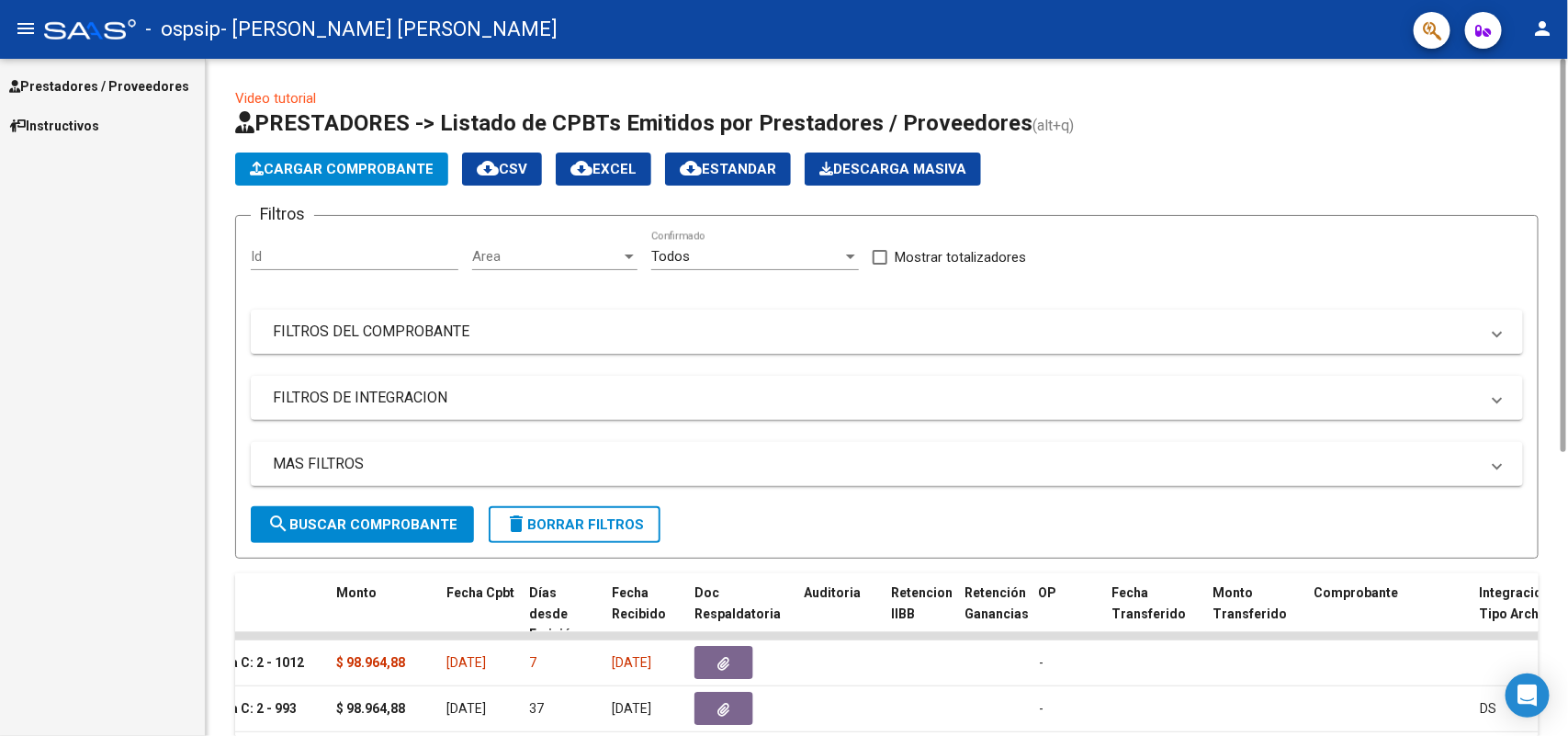 drag, startPoint x: 1563, startPoint y: 407, endPoint x: 1567, endPoint y: -100, distance: 507.01578 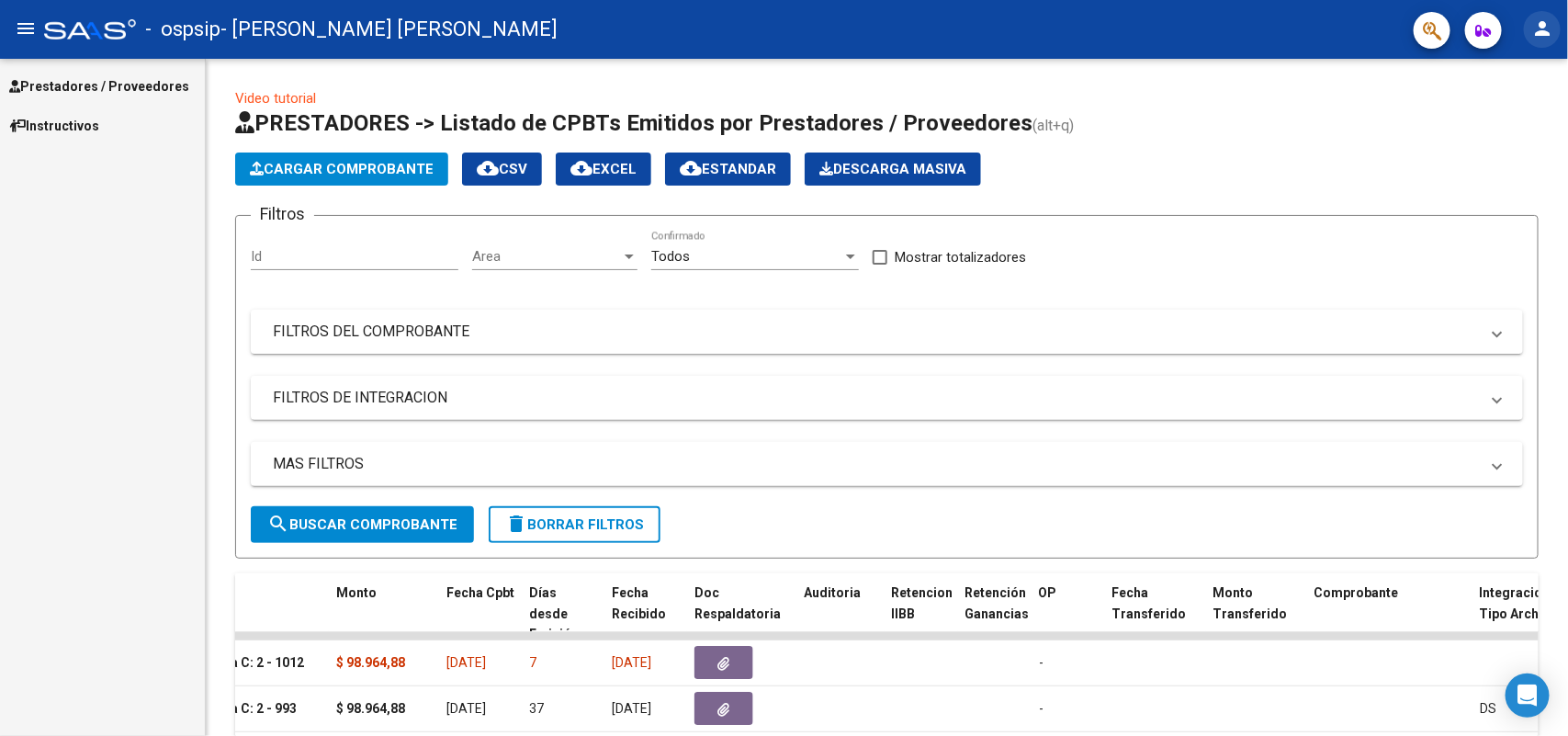 click on "person" 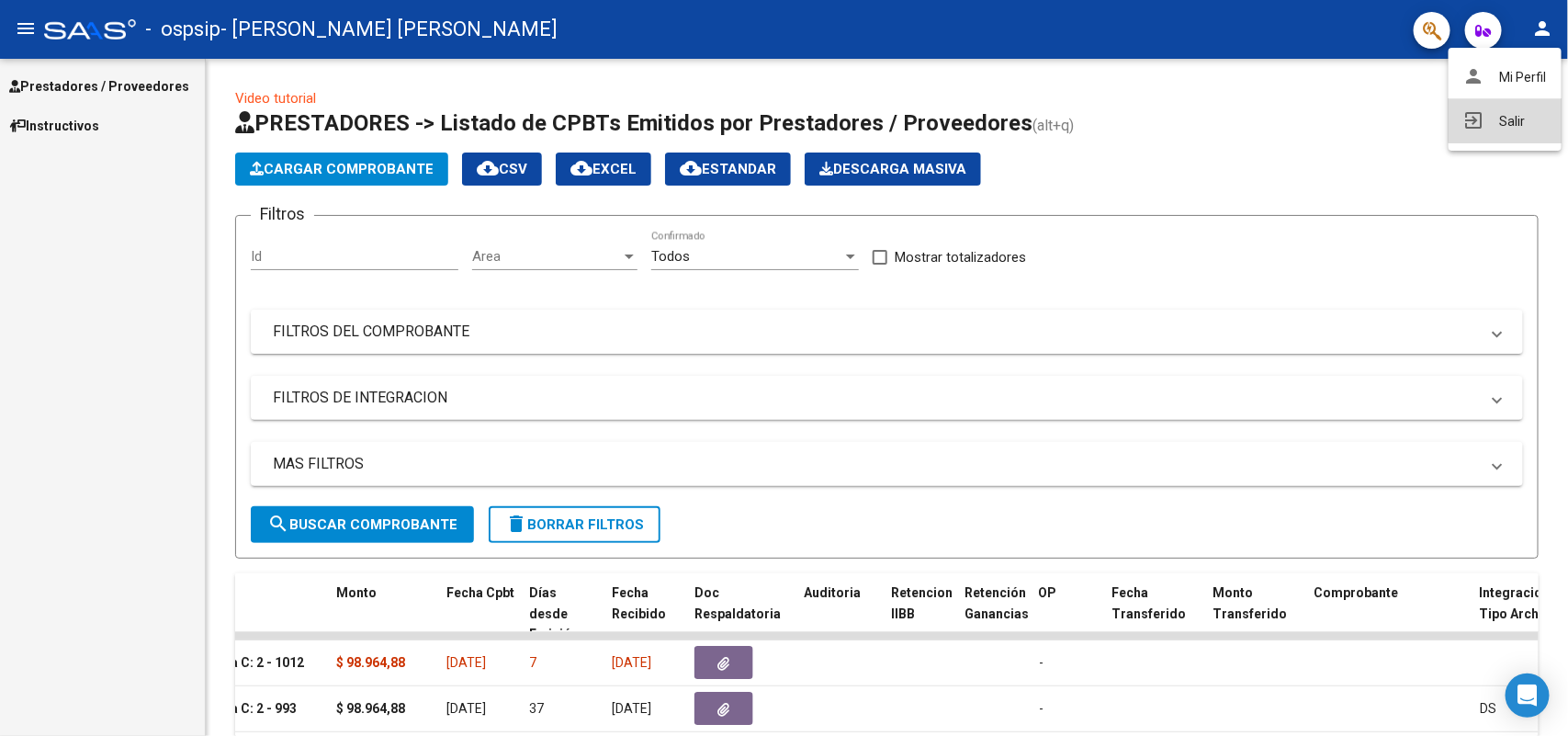 click on "exit_to_app  Salir" at bounding box center (1505, 121) 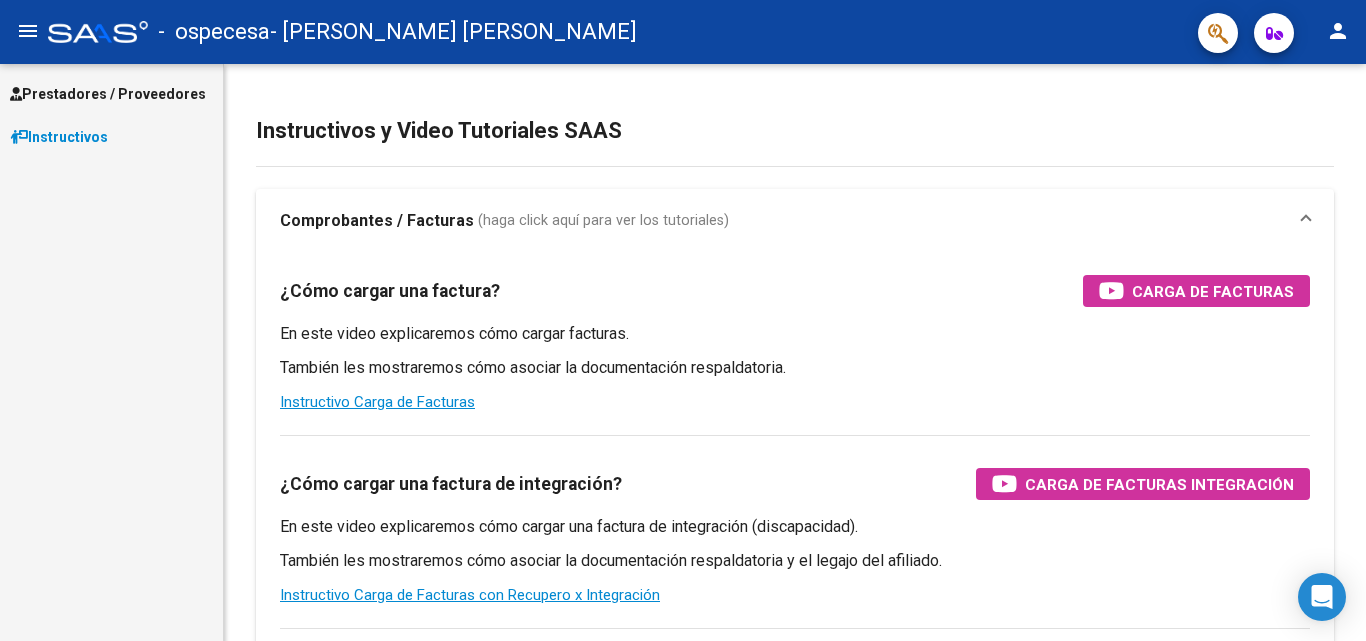 scroll, scrollTop: 0, scrollLeft: 0, axis: both 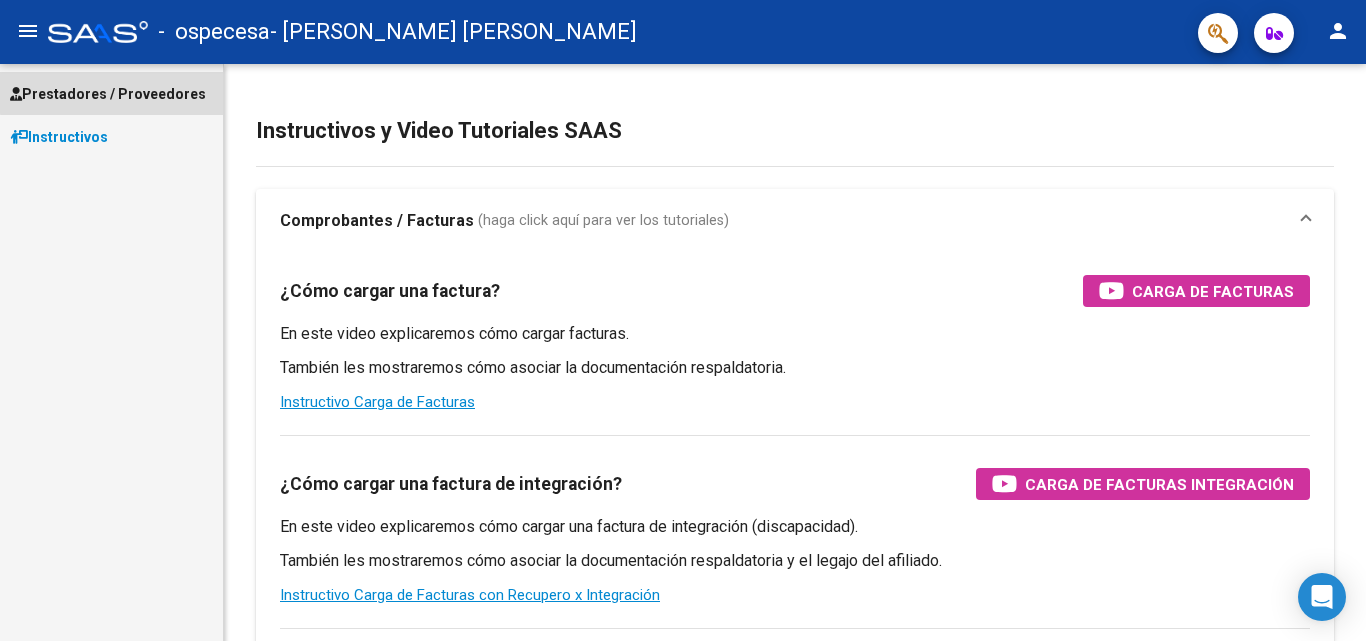 click on "Prestadores / Proveedores" at bounding box center [108, 94] 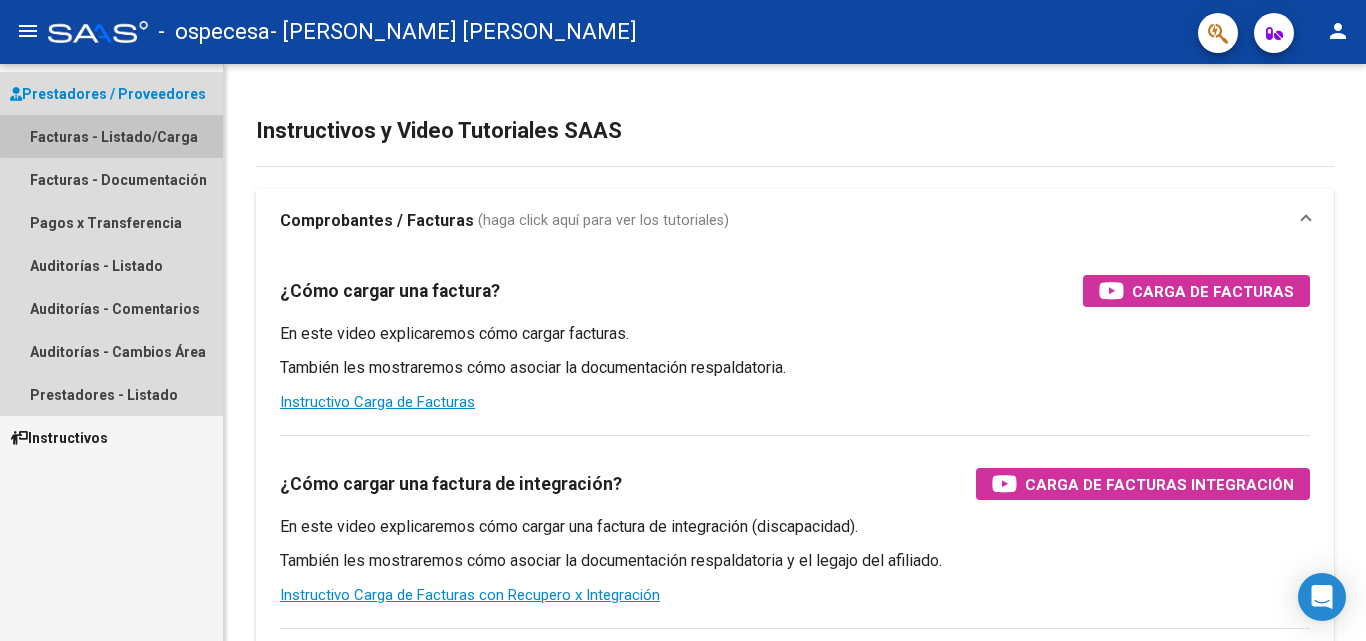 click on "Facturas - Listado/Carga" at bounding box center (111, 136) 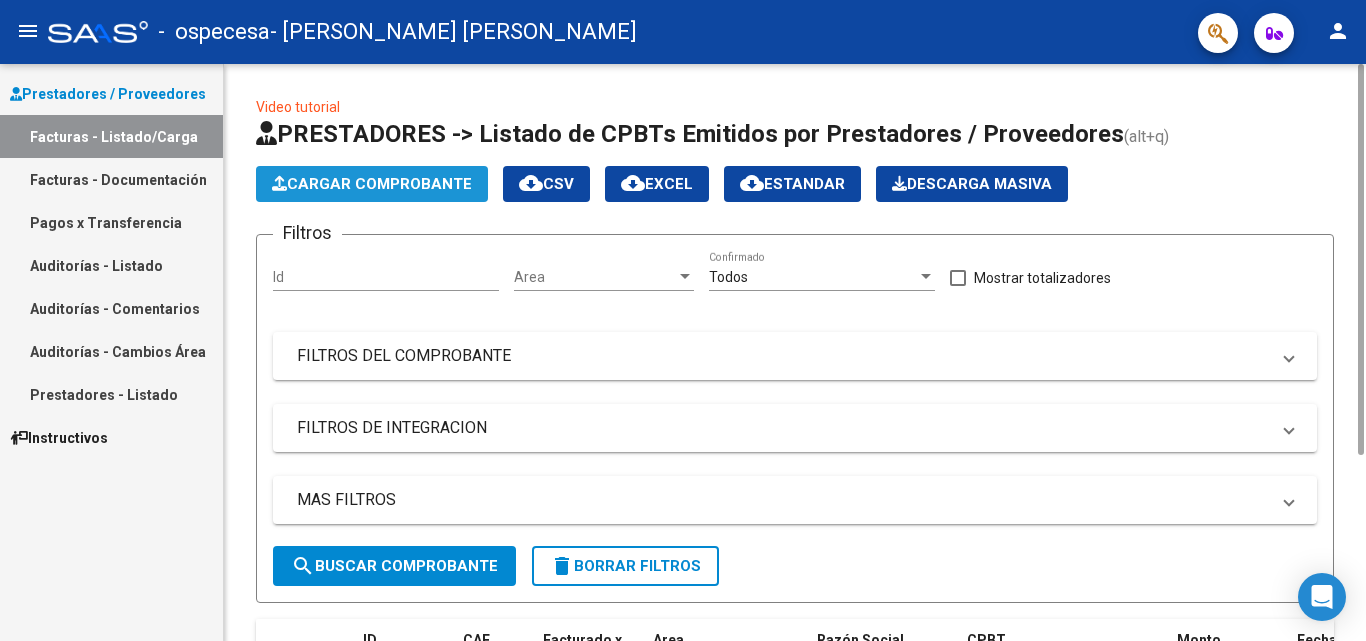 click on "Cargar Comprobante" 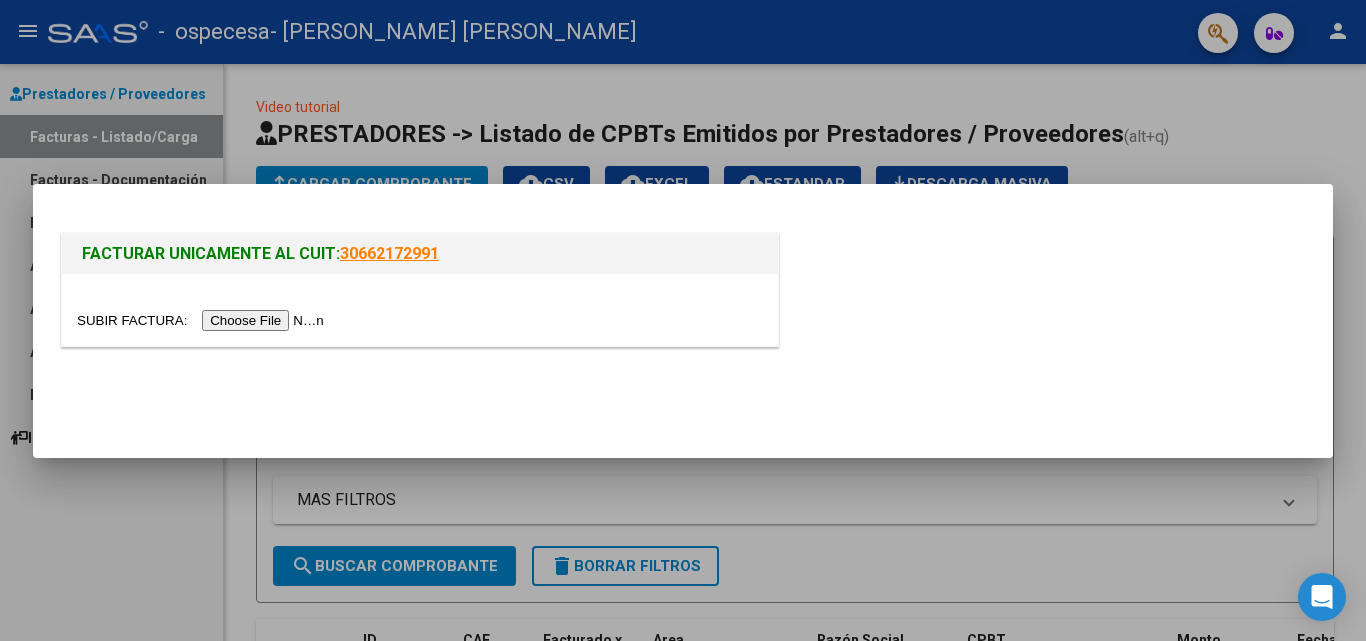 click at bounding box center (203, 320) 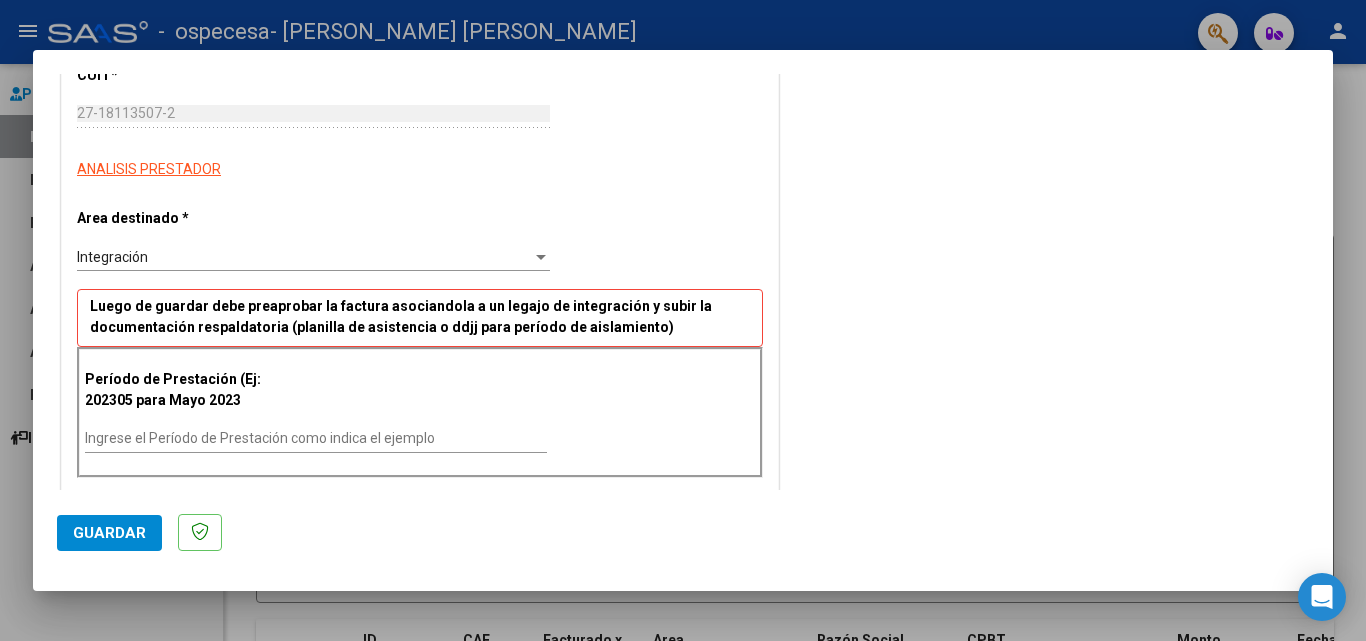 scroll, scrollTop: 334, scrollLeft: 0, axis: vertical 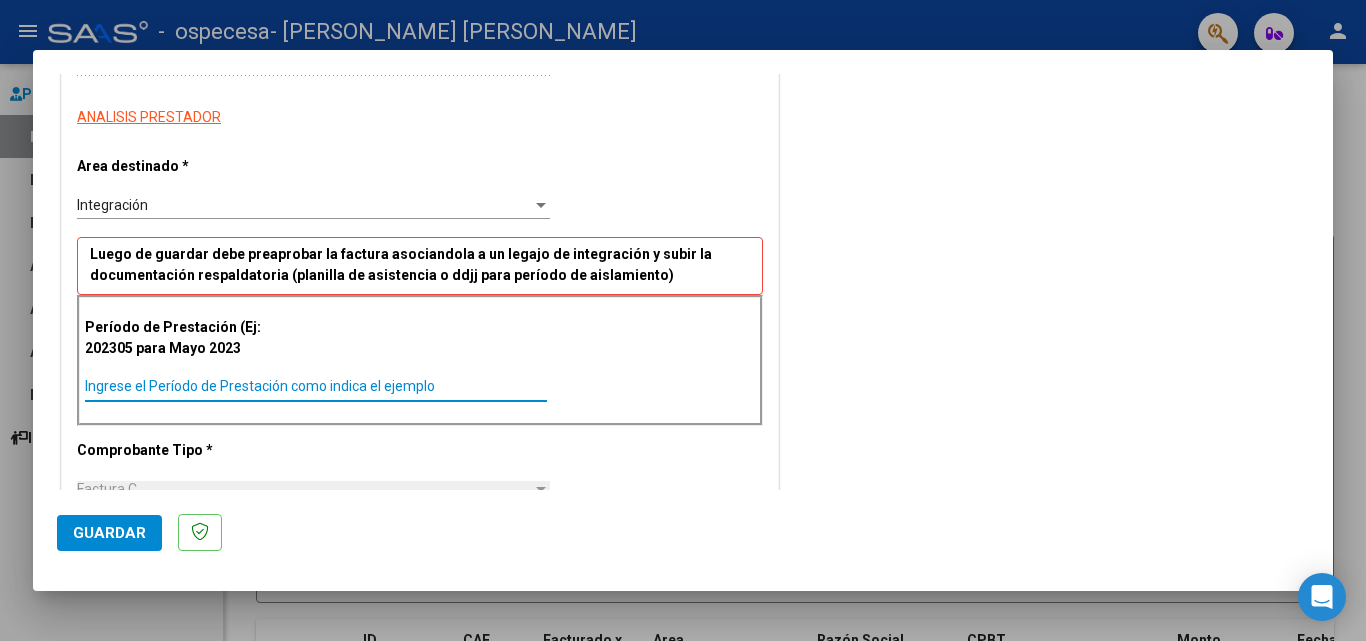 click on "Ingrese el Período de Prestación como indica el ejemplo" at bounding box center (316, 386) 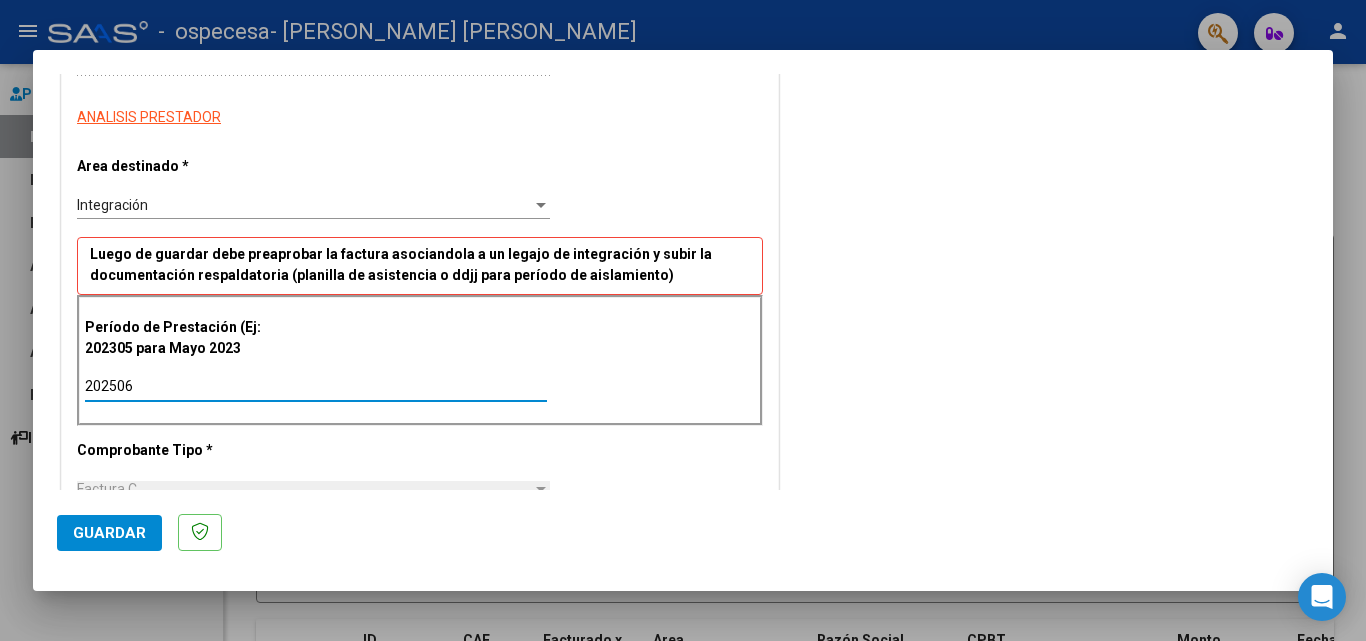 type on "202506" 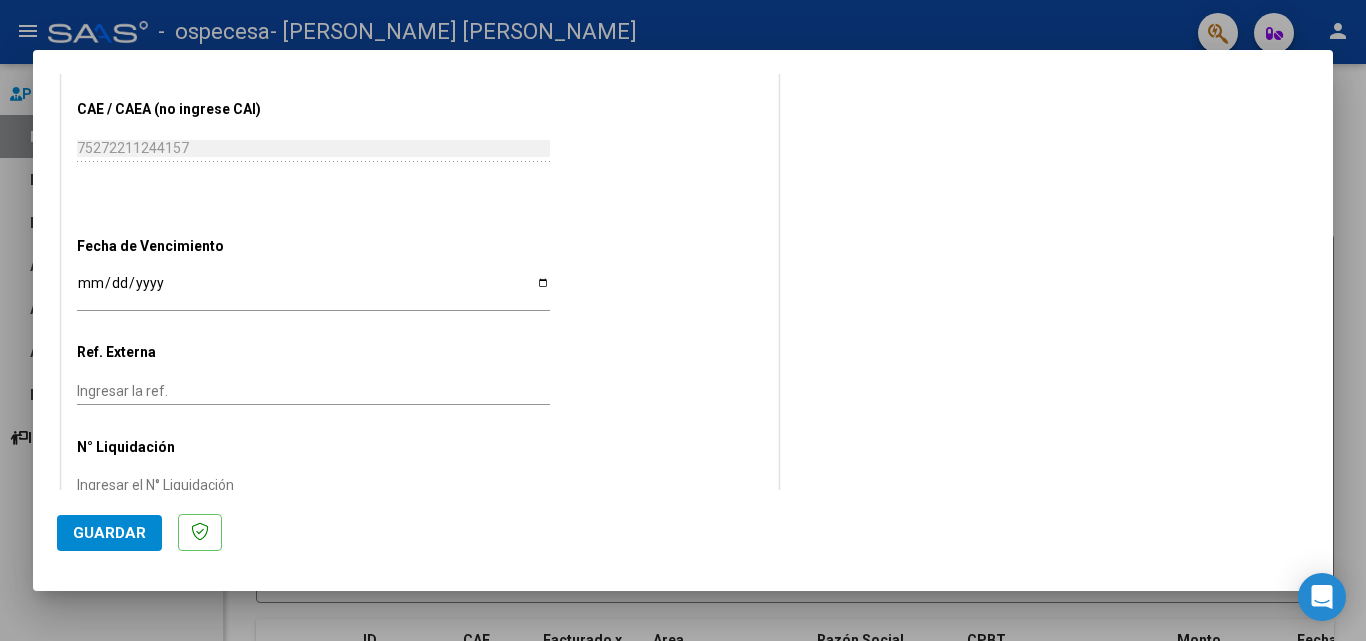 scroll, scrollTop: 1176, scrollLeft: 0, axis: vertical 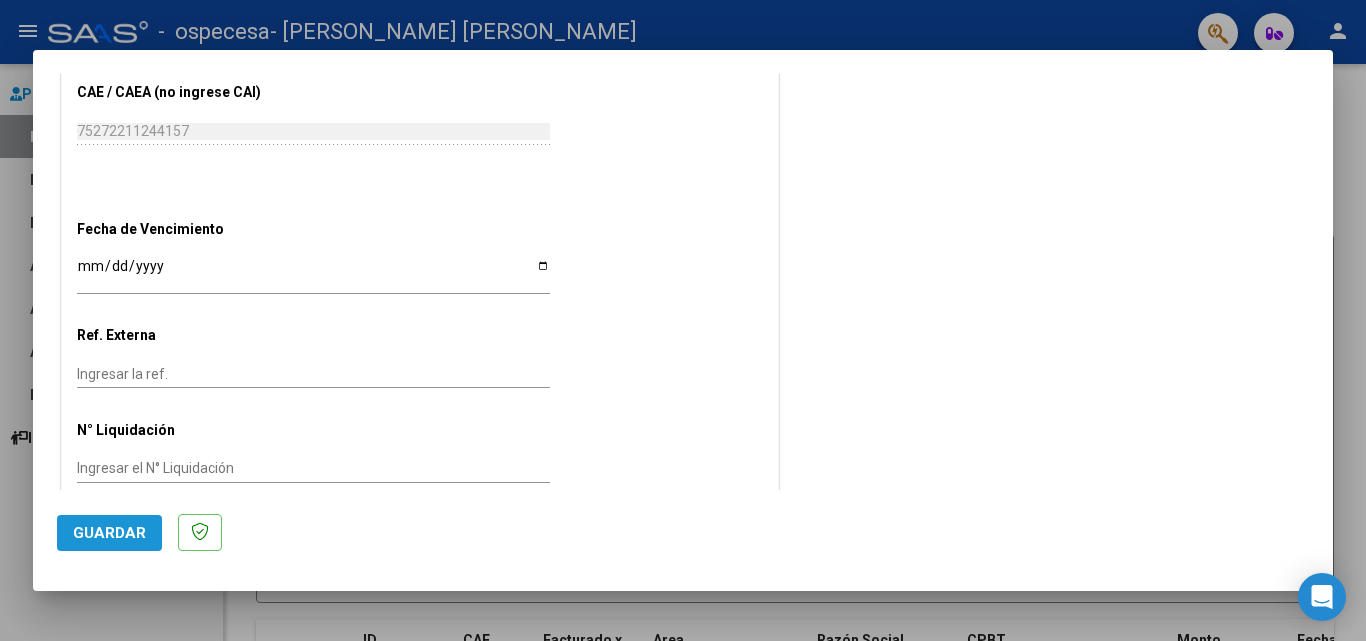 click on "Guardar" 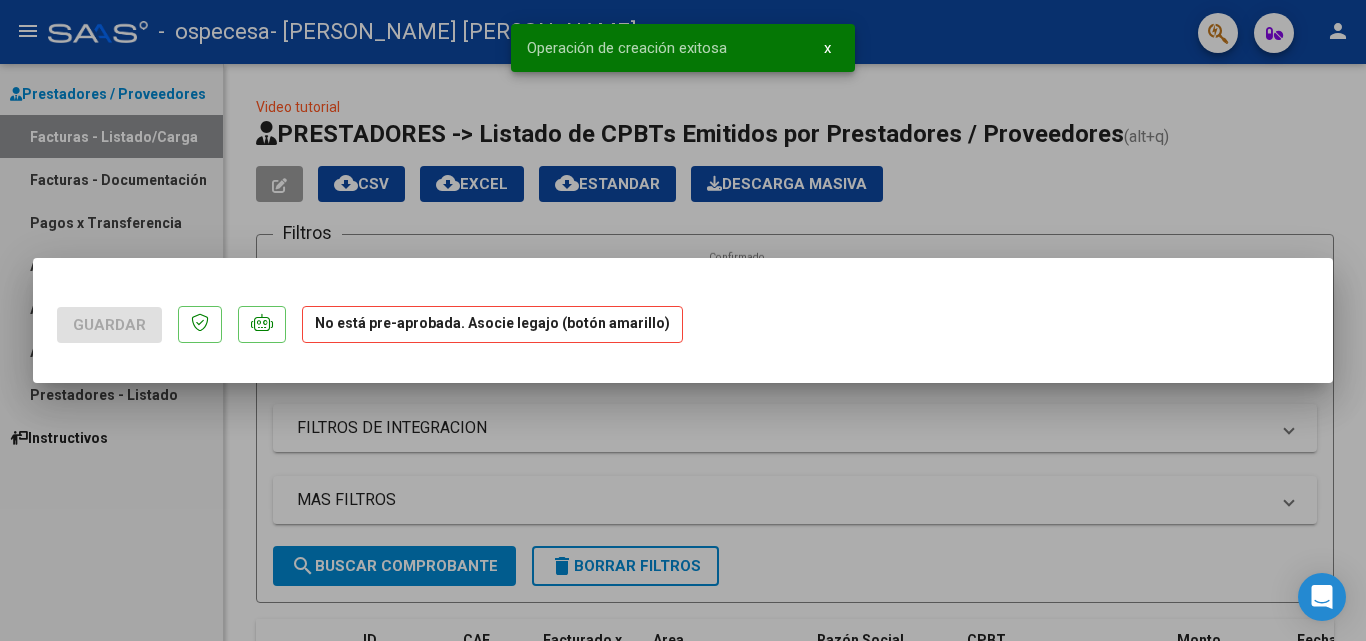 scroll, scrollTop: 0, scrollLeft: 0, axis: both 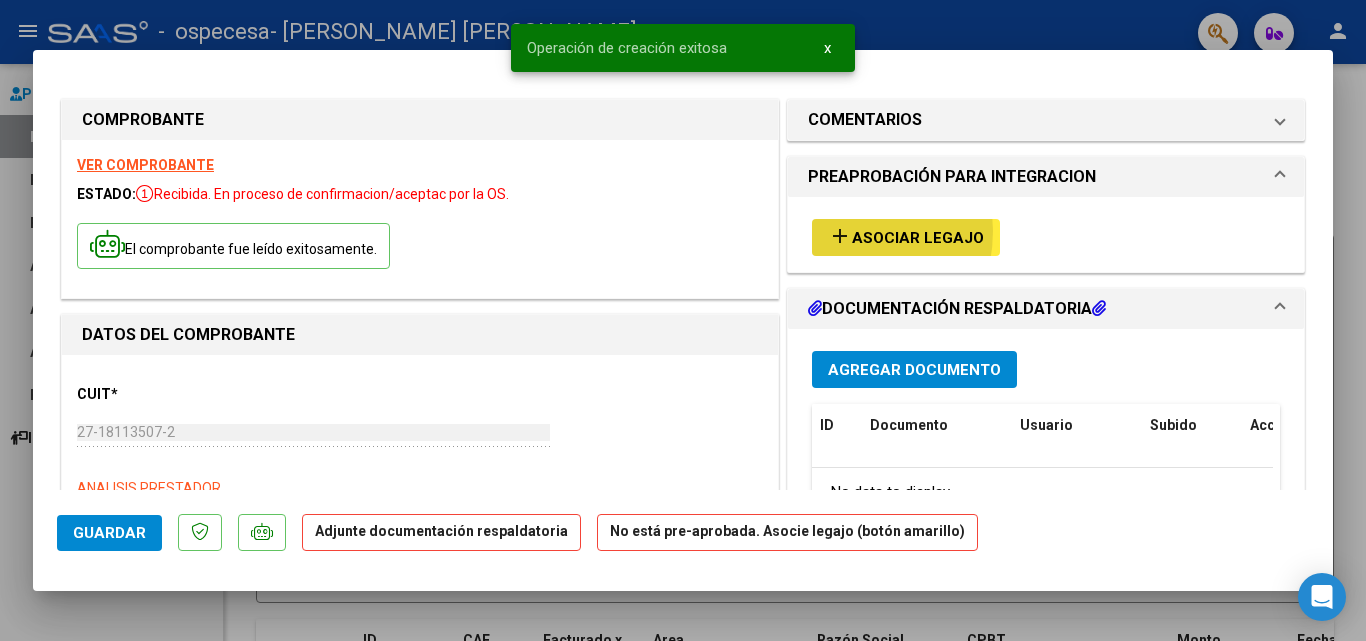 click on "add" at bounding box center (840, 236) 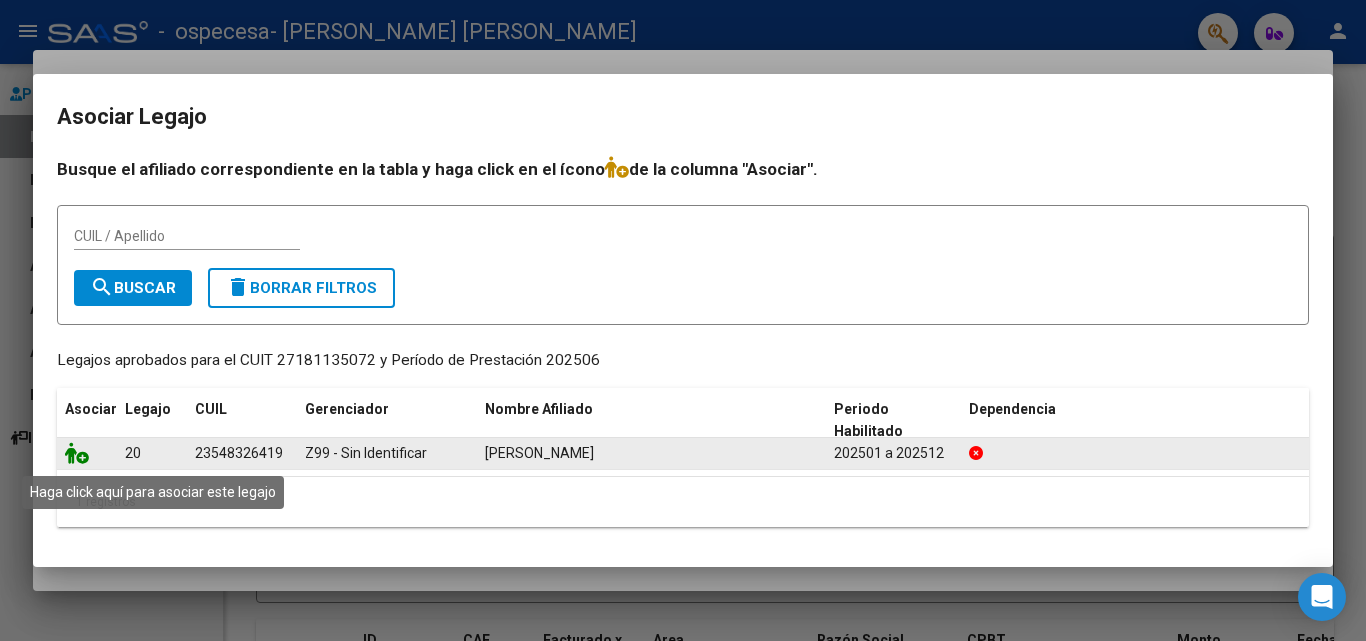 click 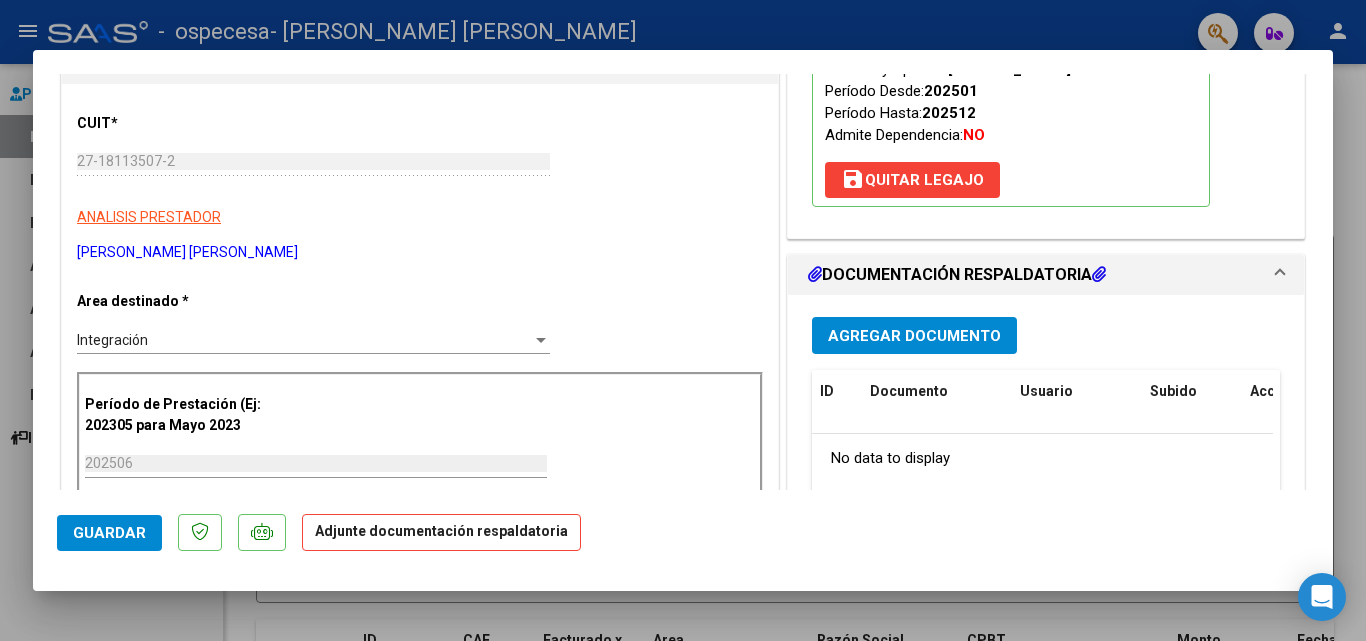 scroll, scrollTop: 284, scrollLeft: 0, axis: vertical 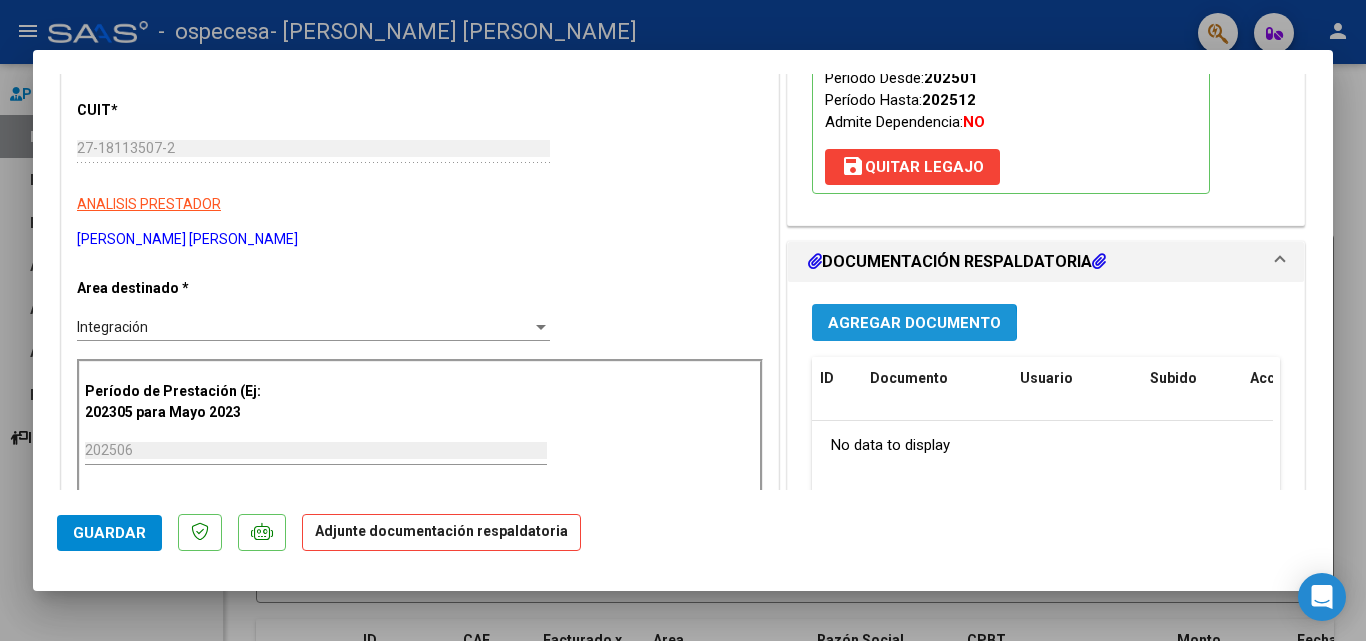 click on "Agregar Documento" at bounding box center [914, 323] 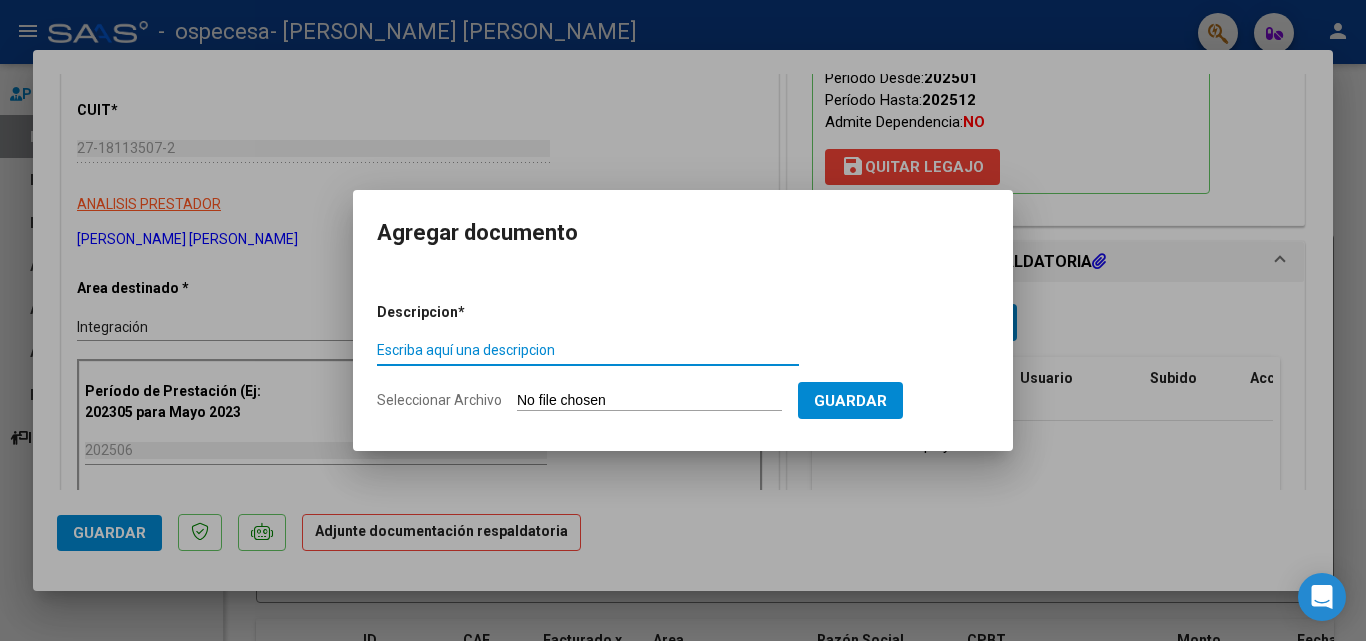 click on "Escriba aquí una descripcion" at bounding box center [588, 350] 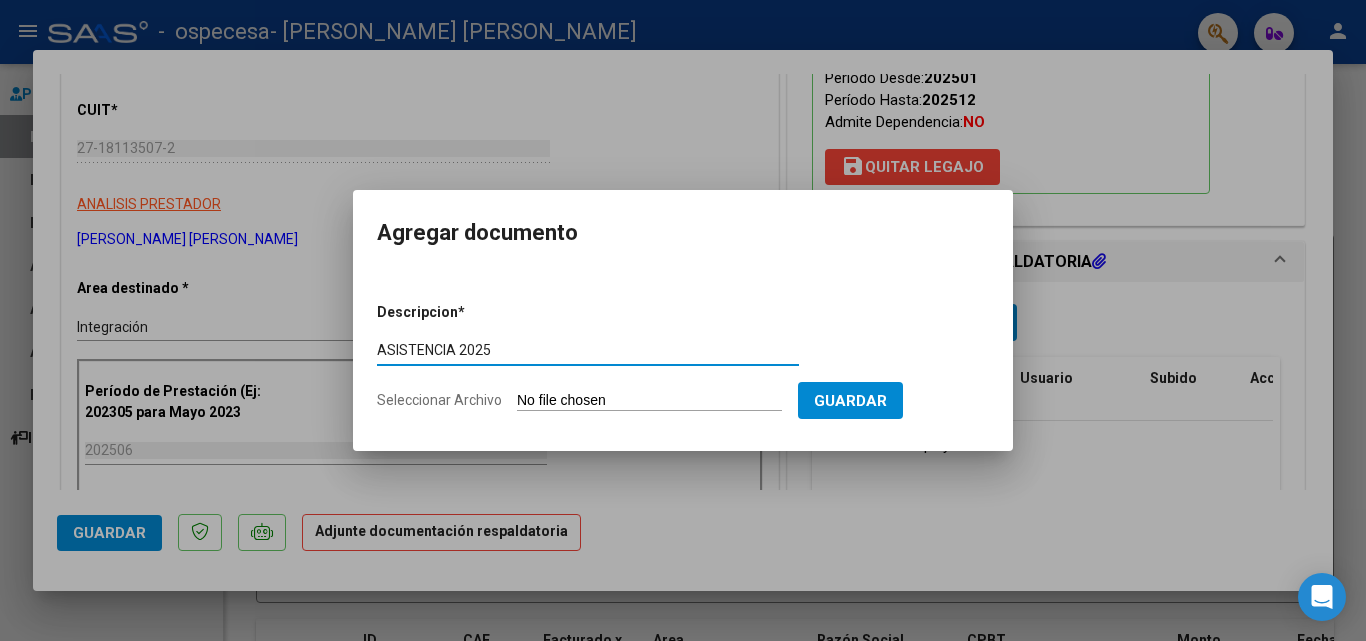 click on "ASISTENCIA 2025" at bounding box center [588, 350] 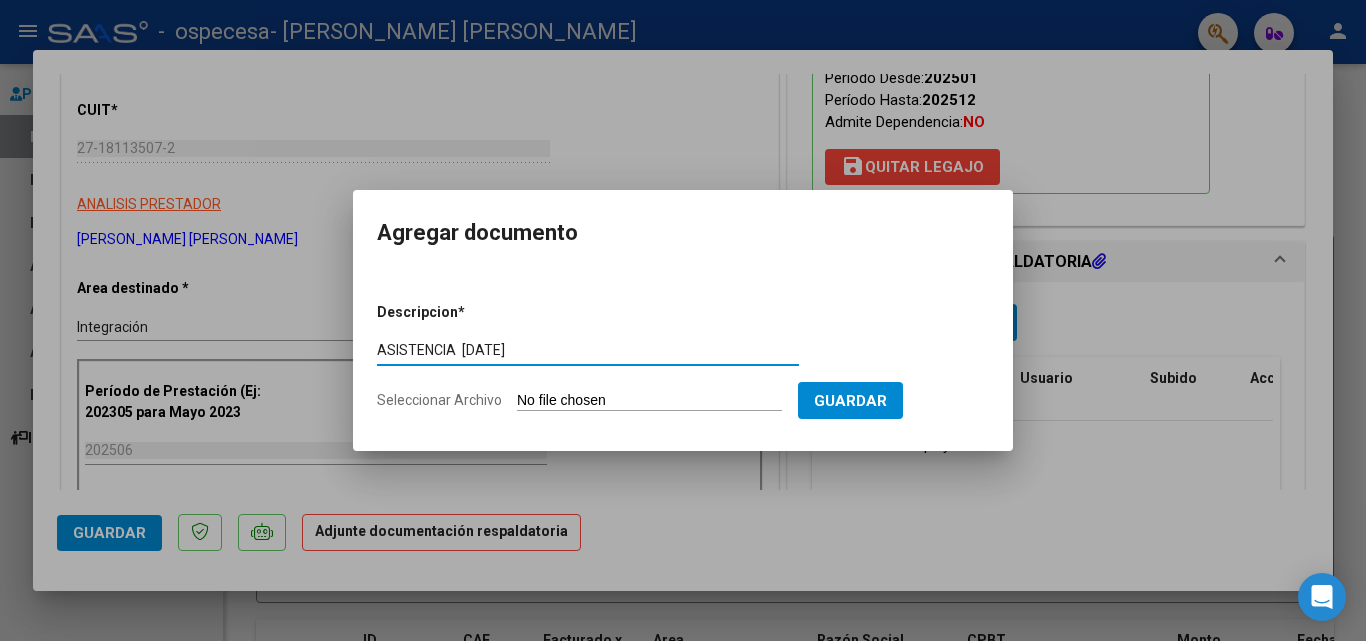 click on "ASISTENCIA  JUNIO 2025" at bounding box center [588, 350] 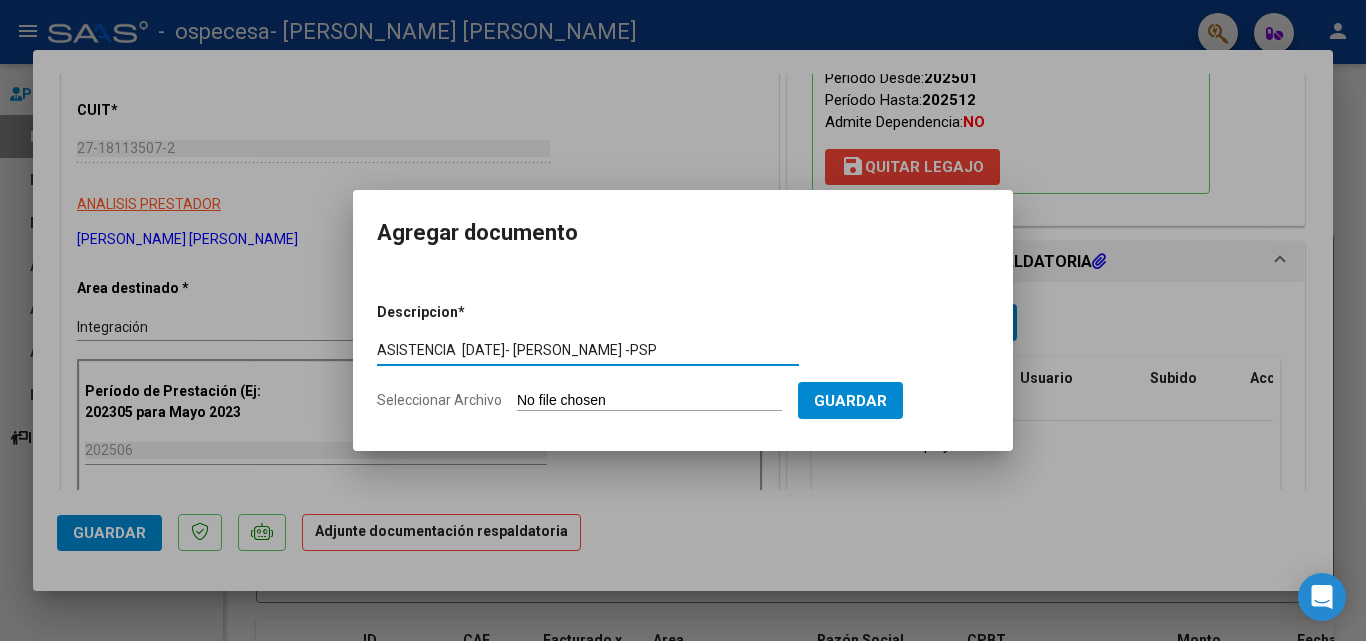 type on "ASISTENCIA  JUNIO 2025- ESCOBAR, RAMIRO -PSP" 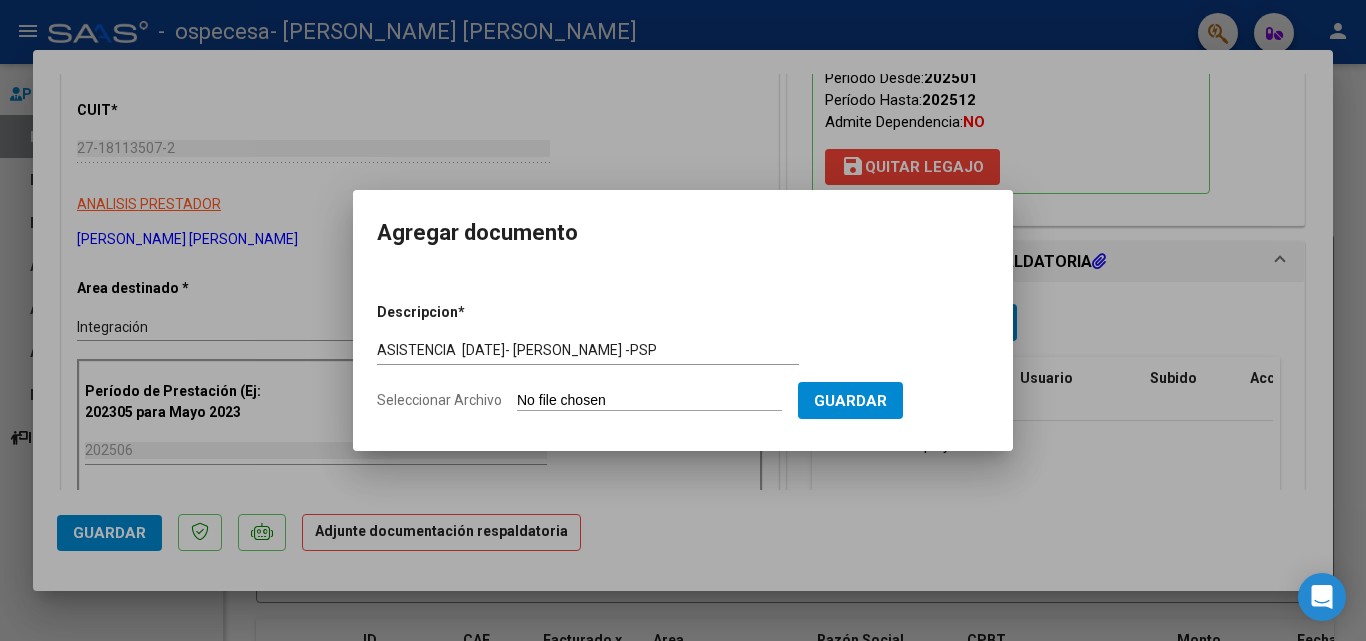 click on "Seleccionar Archivo" at bounding box center [649, 401] 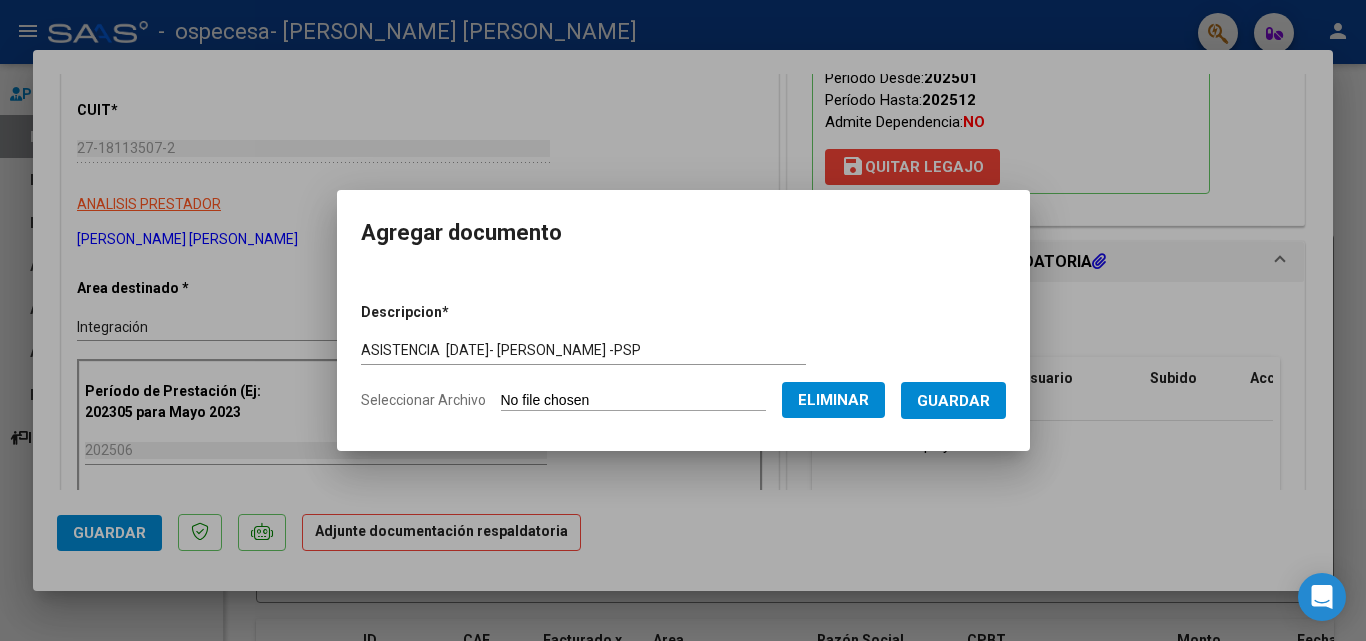 click on "Guardar" at bounding box center (953, 401) 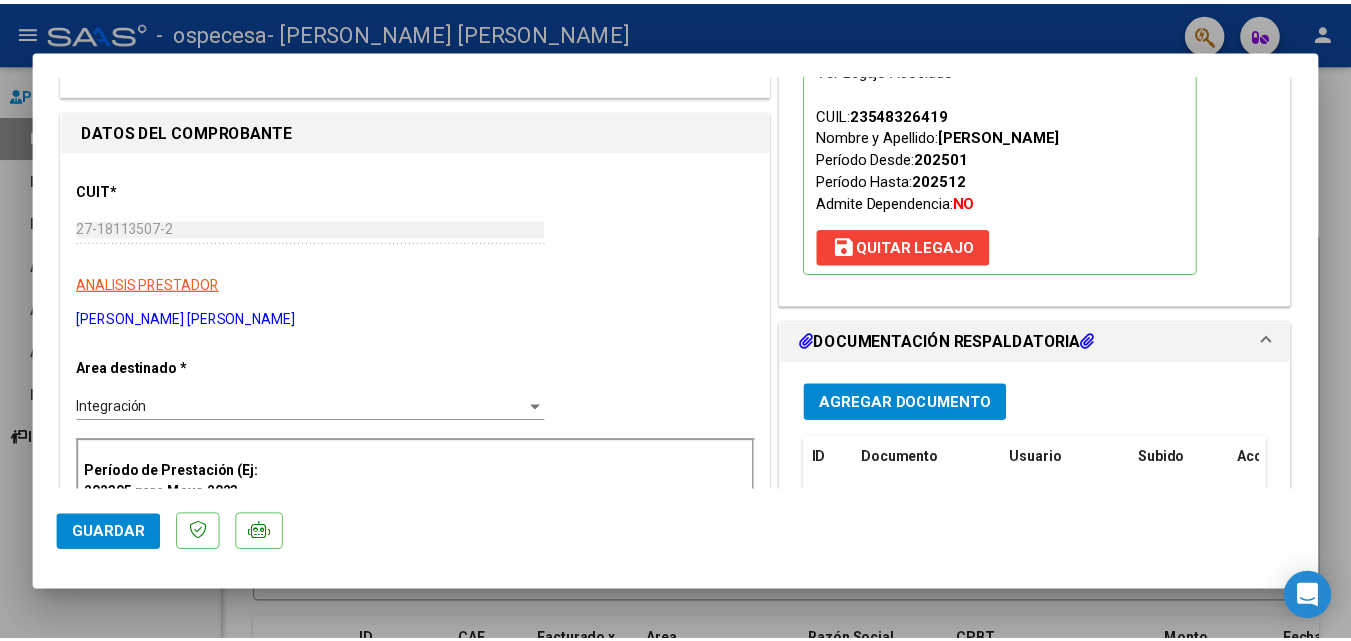 scroll, scrollTop: 0, scrollLeft: 0, axis: both 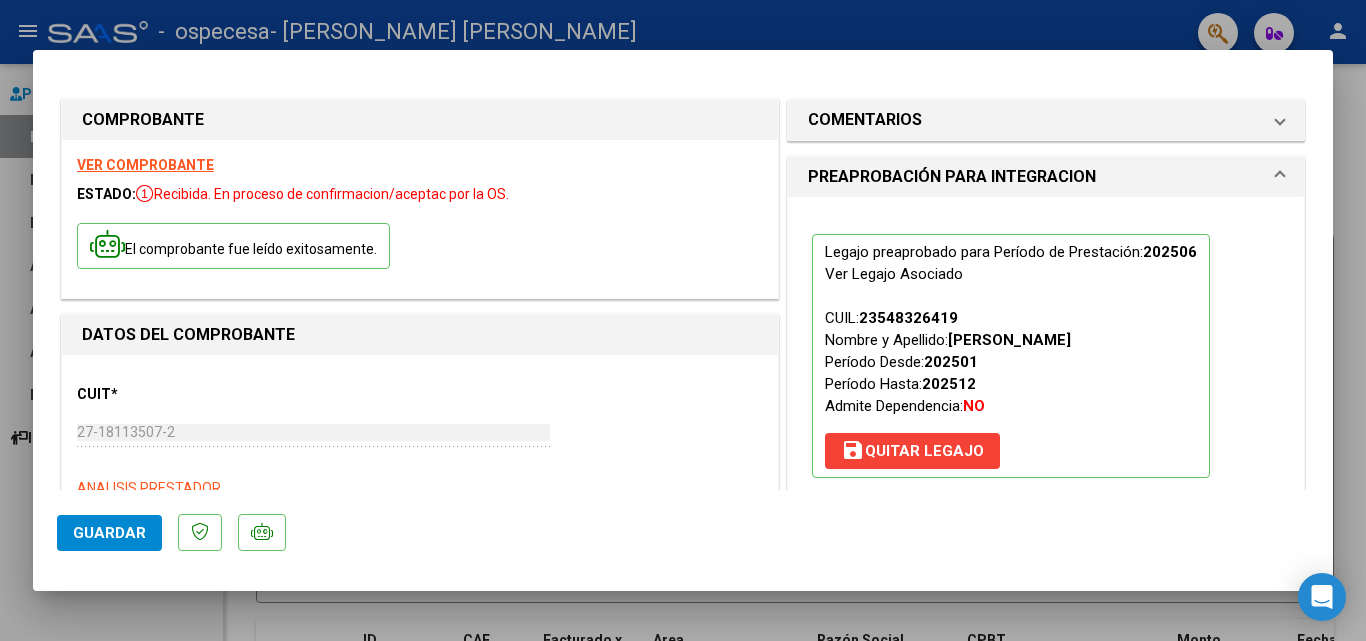 click at bounding box center [683, 320] 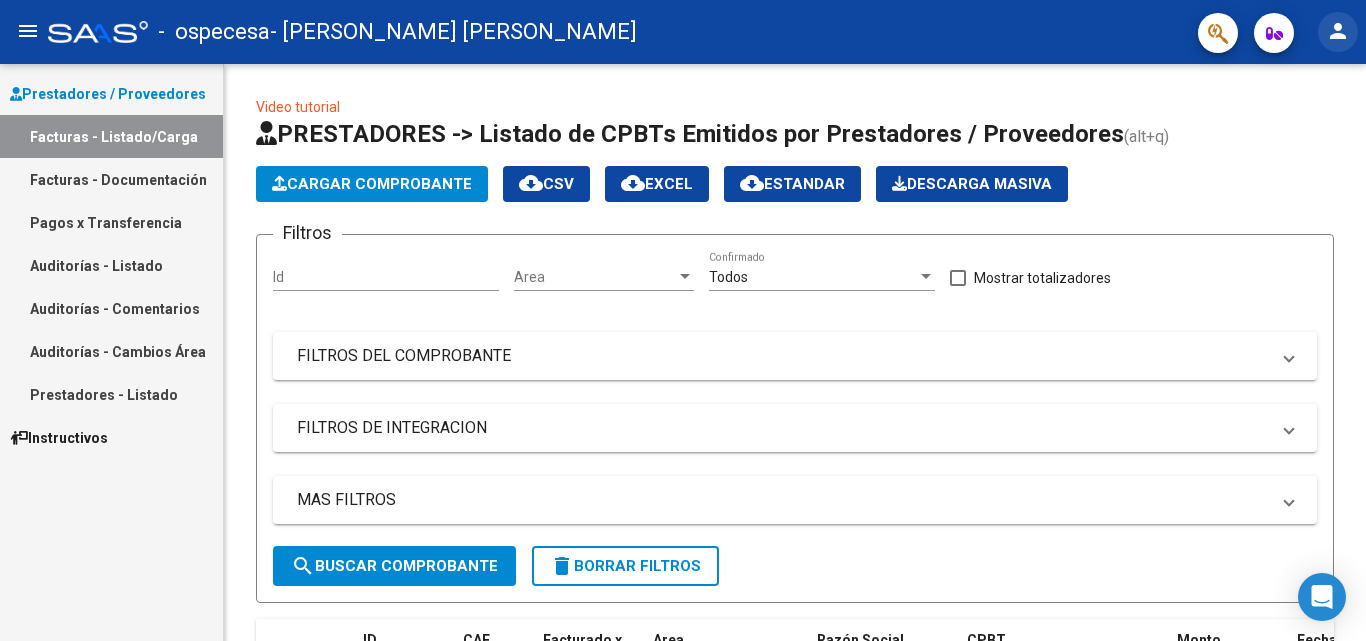 click on "person" 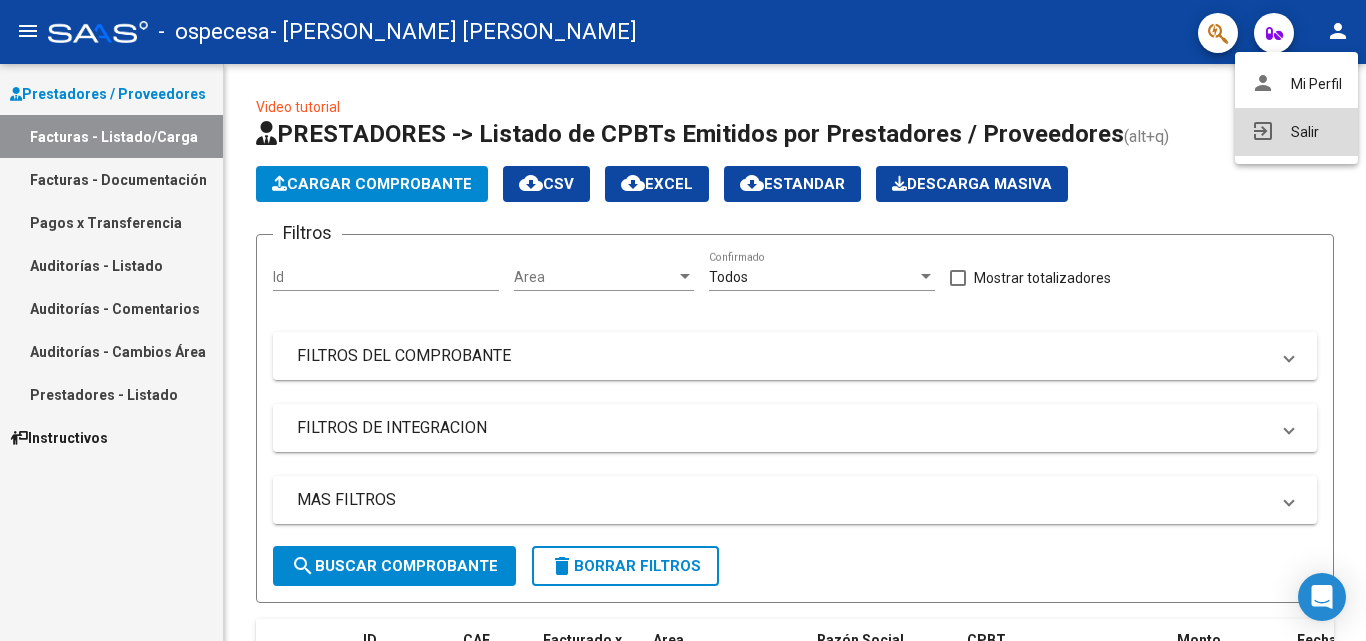 click on "exit_to_app  Salir" at bounding box center [1296, 132] 